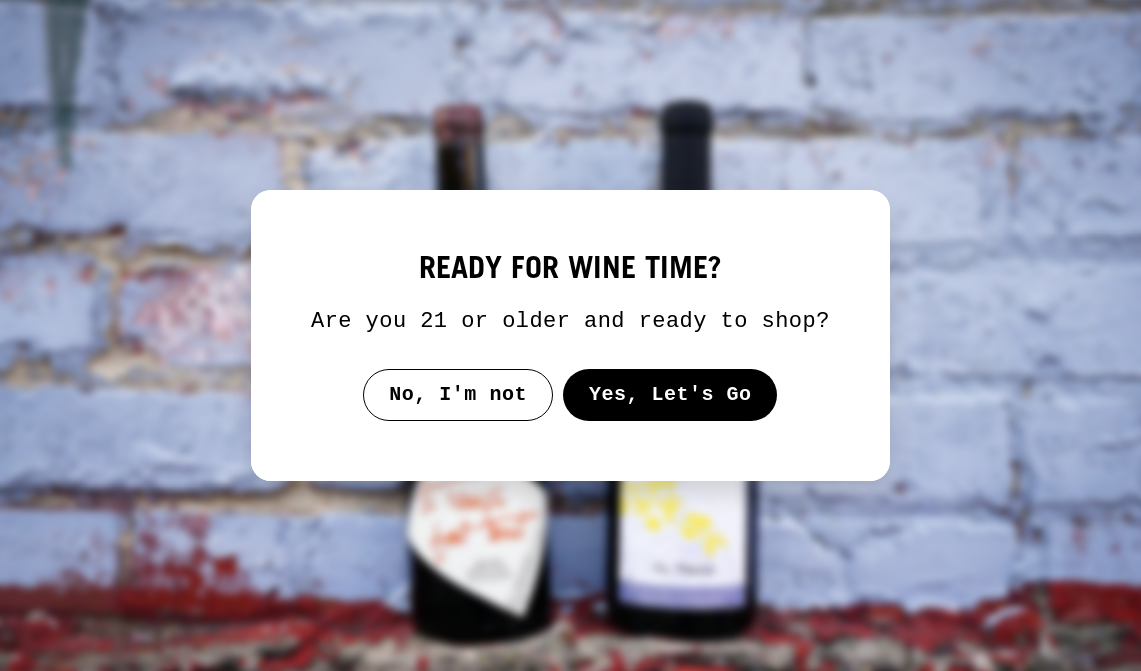 select on "**********" 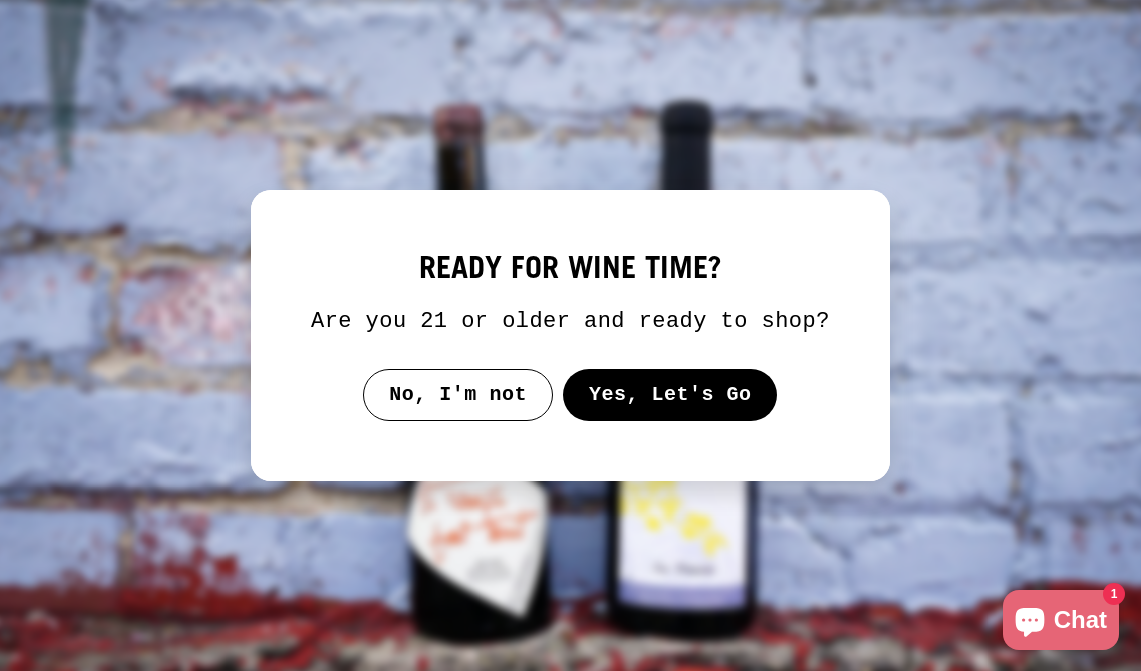 click on "Yes, Let's Go" at bounding box center (670, 395) 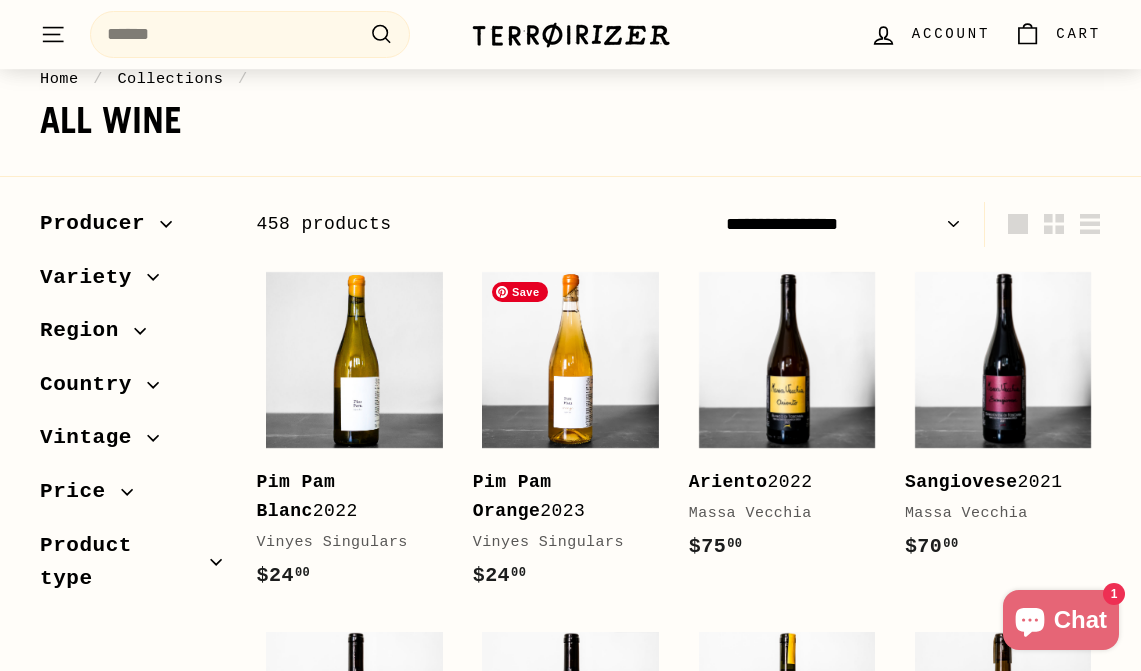 scroll, scrollTop: 206, scrollLeft: 0, axis: vertical 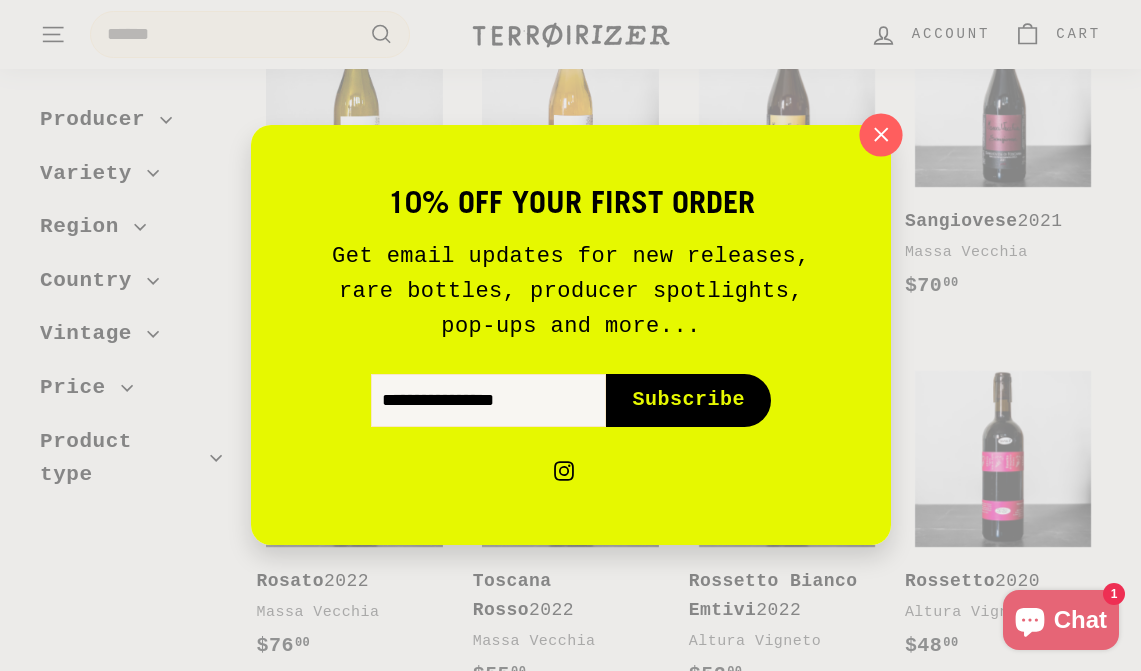 click 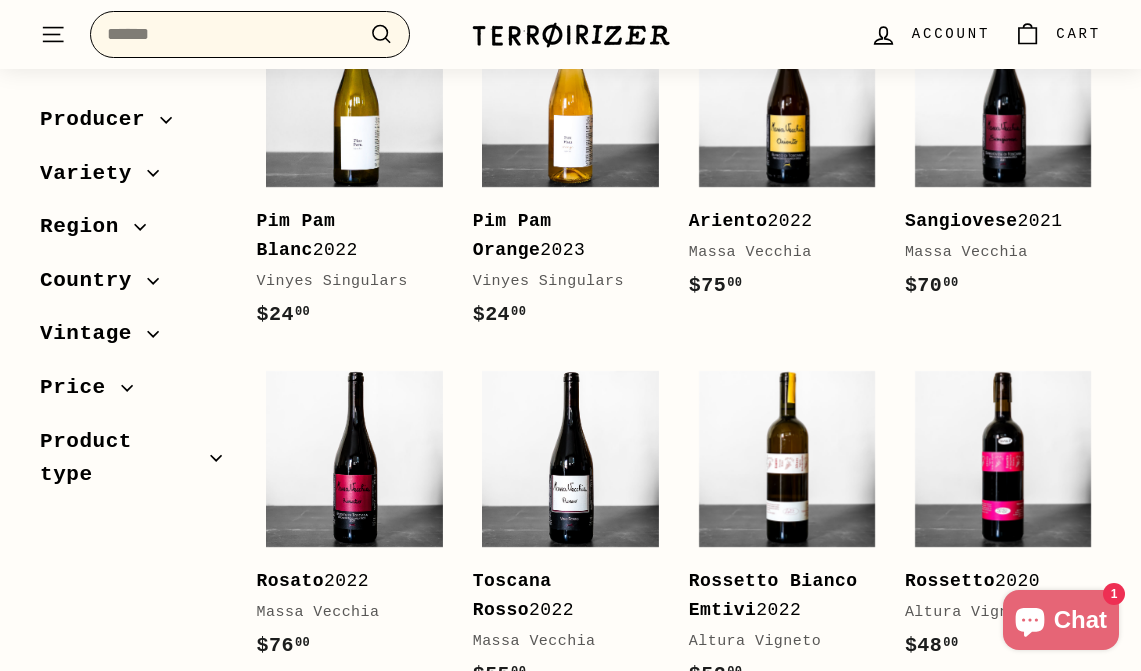 click on "Search" at bounding box center [250, 34] 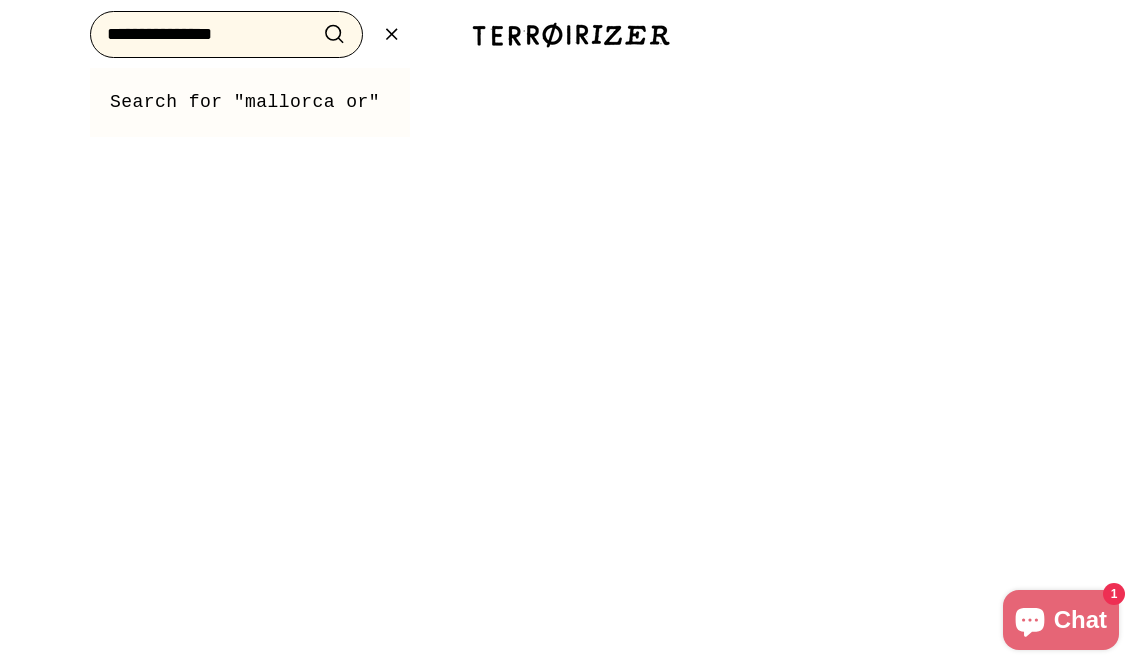type on "**********" 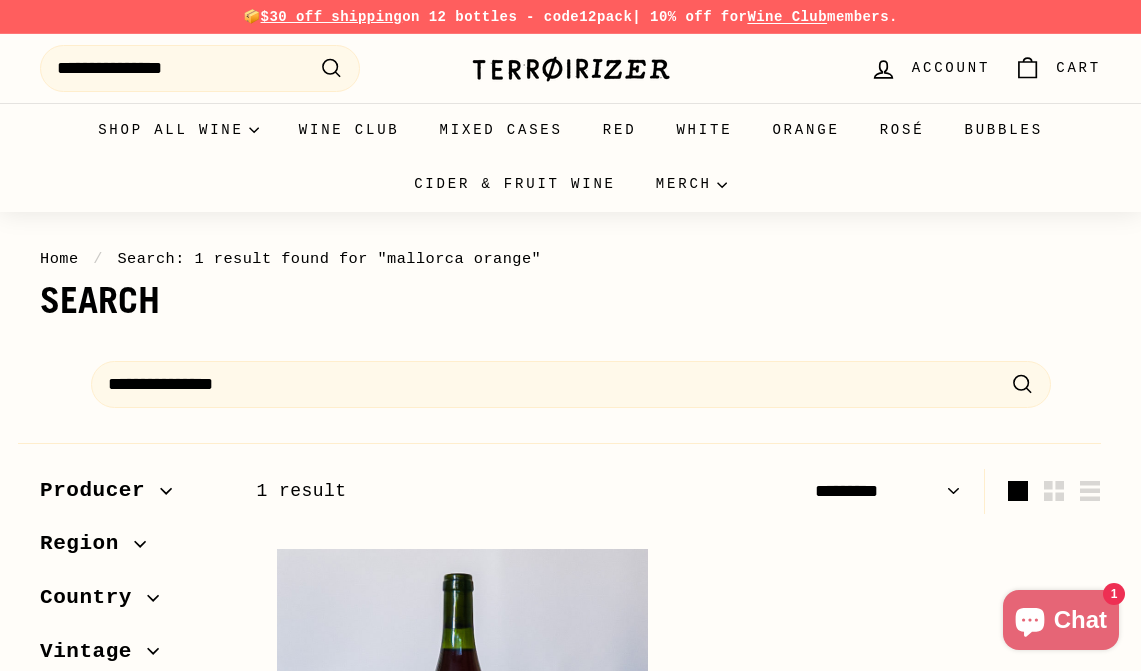 select on "*********" 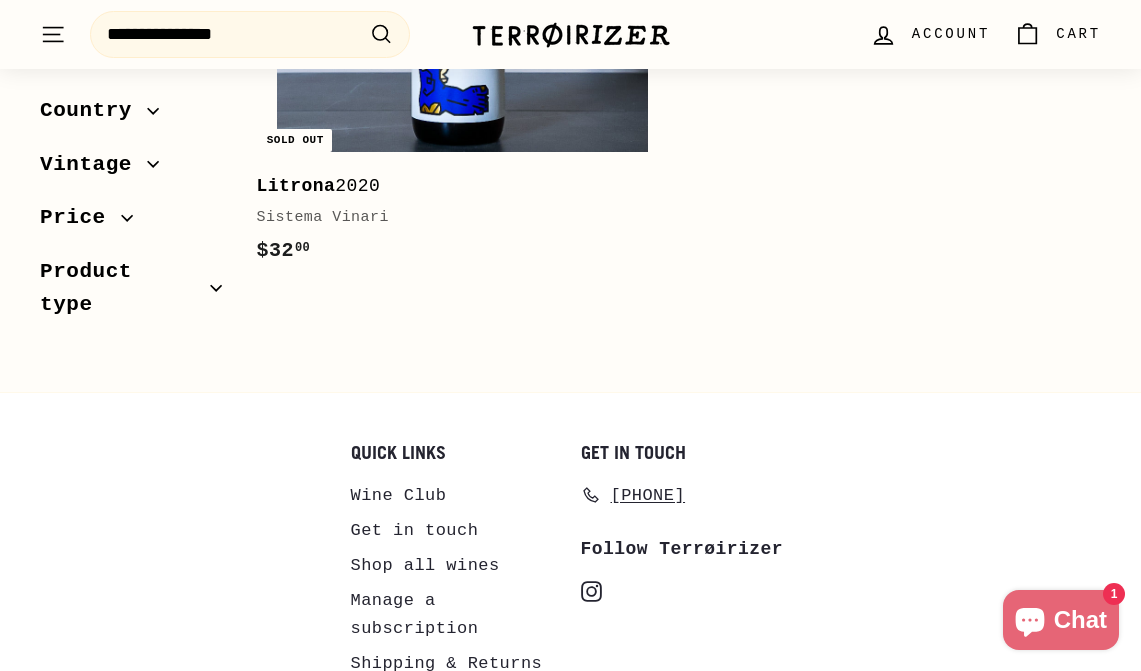 scroll, scrollTop: 598, scrollLeft: 0, axis: vertical 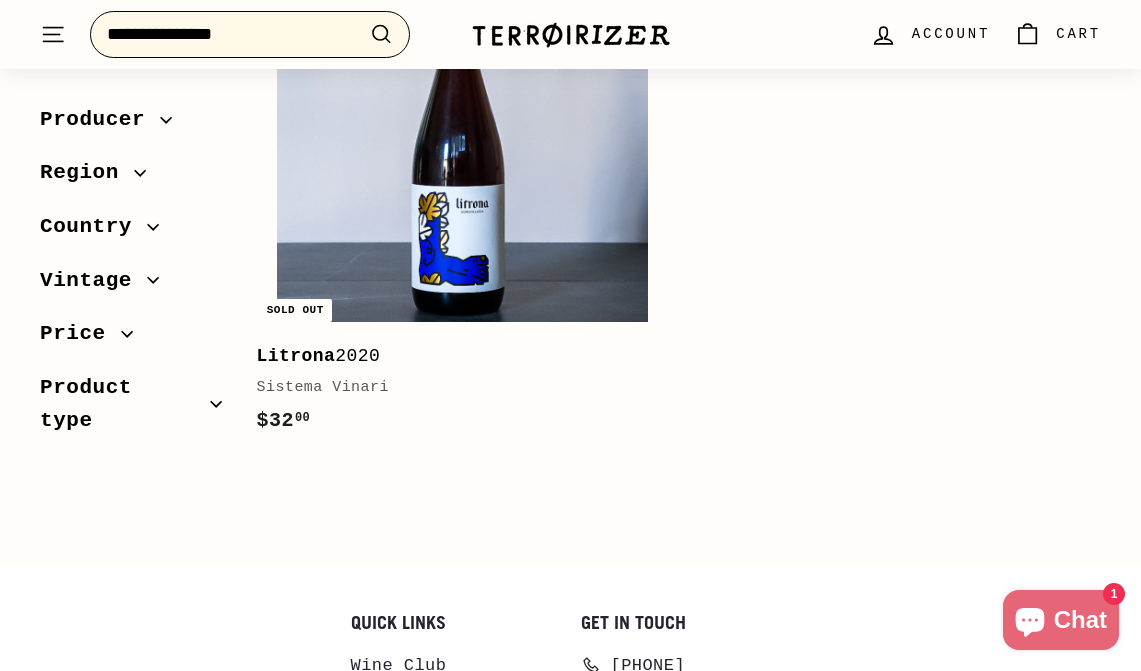 click on "**********" at bounding box center (250, 34) 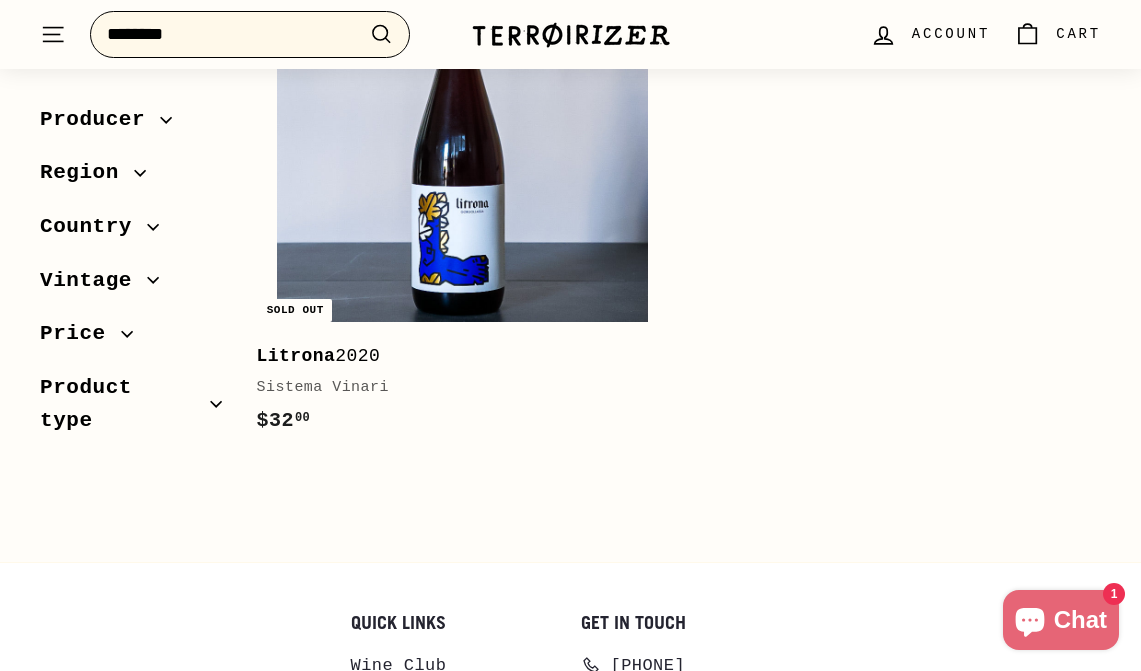 type on "********" 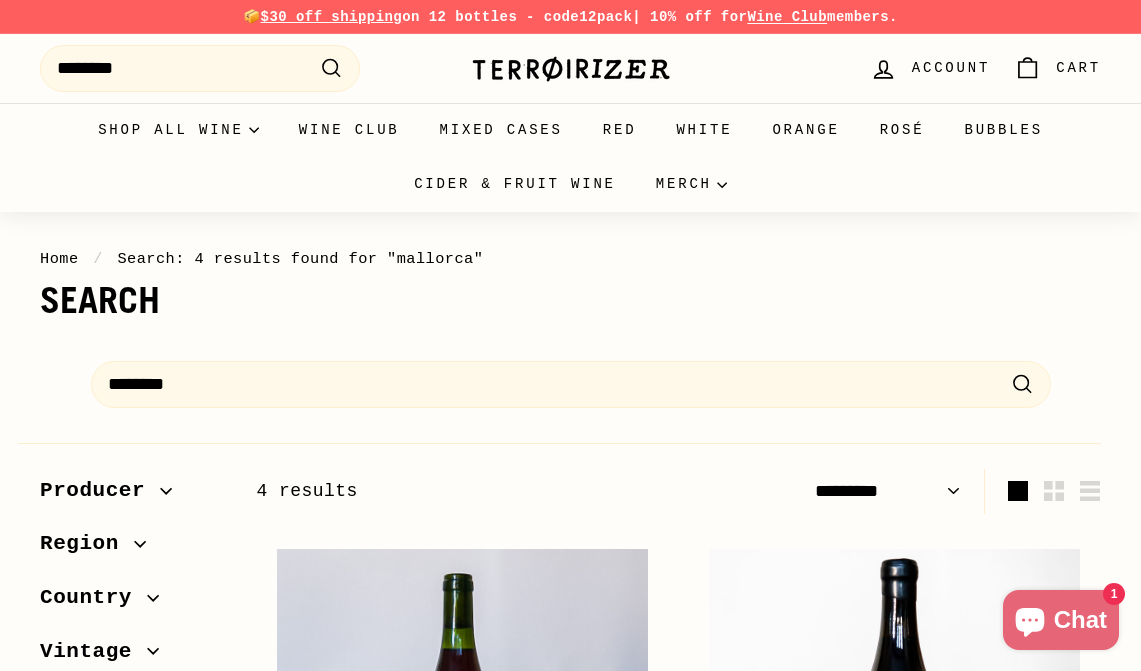 select on "*********" 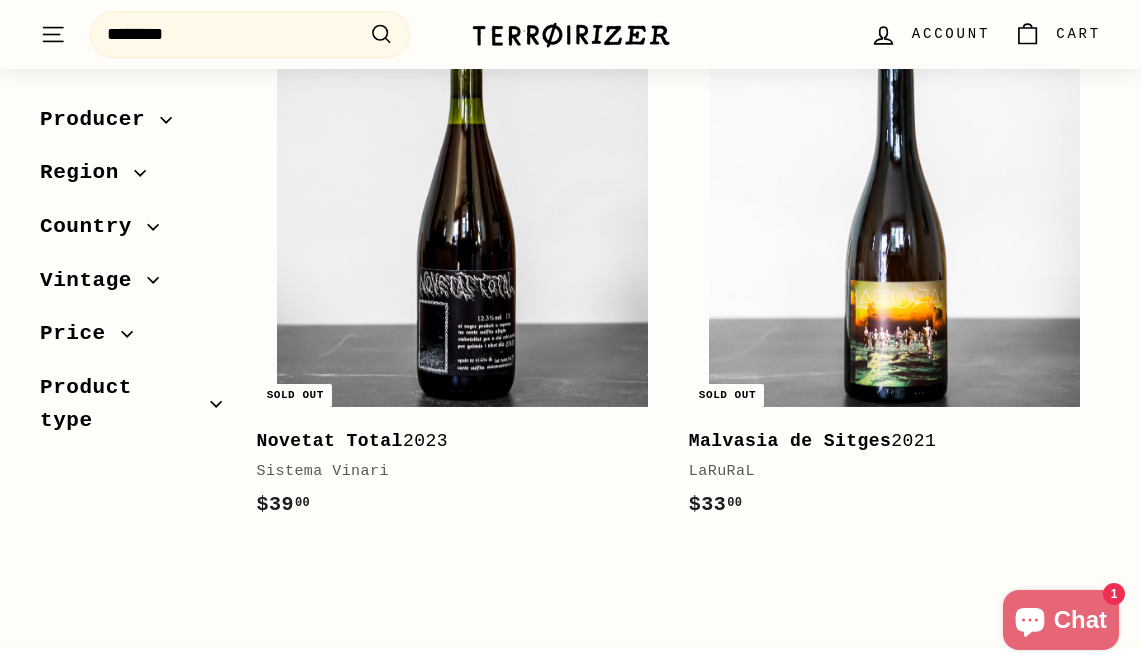 scroll, scrollTop: 1007, scrollLeft: 0, axis: vertical 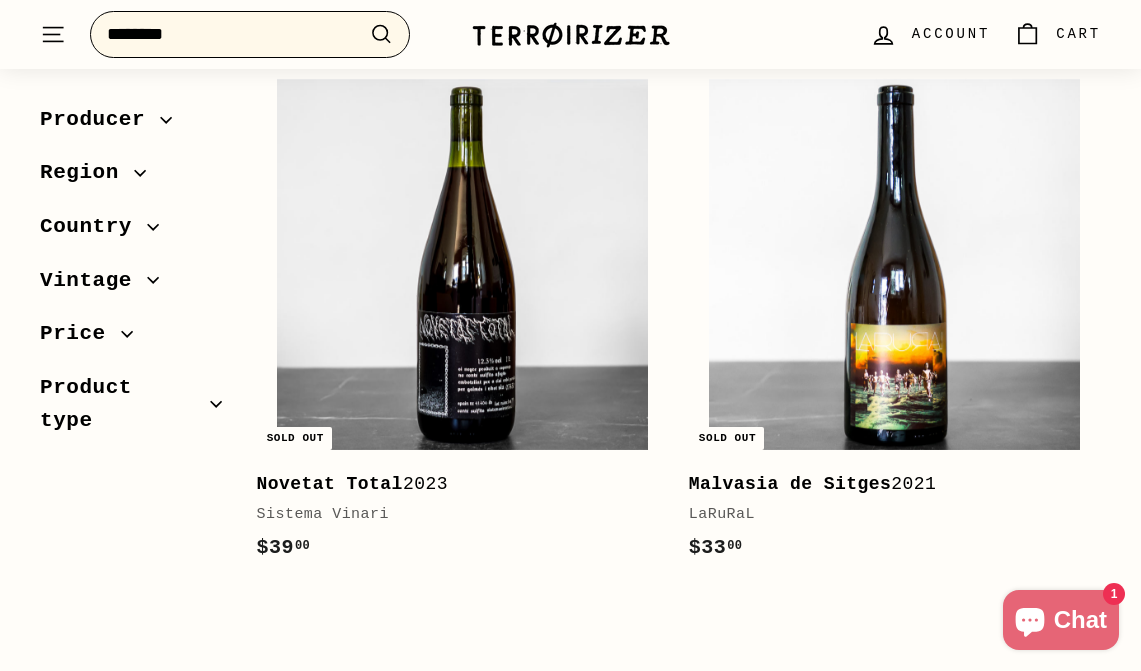 click on "********" at bounding box center [250, 34] 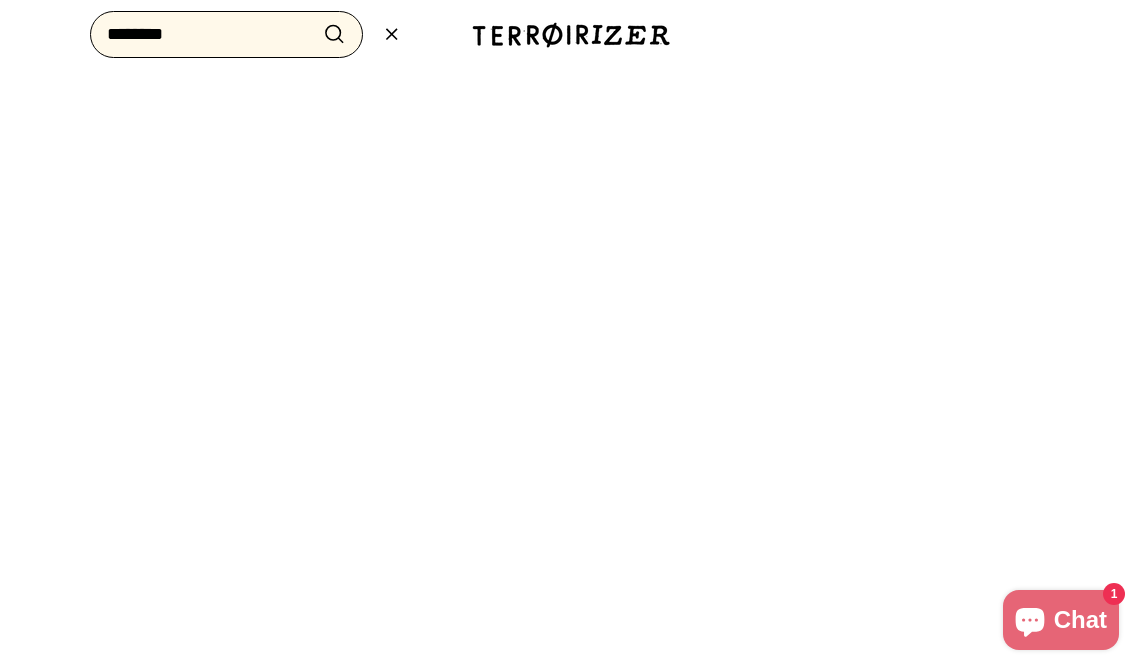 click on "********" at bounding box center (226, 34) 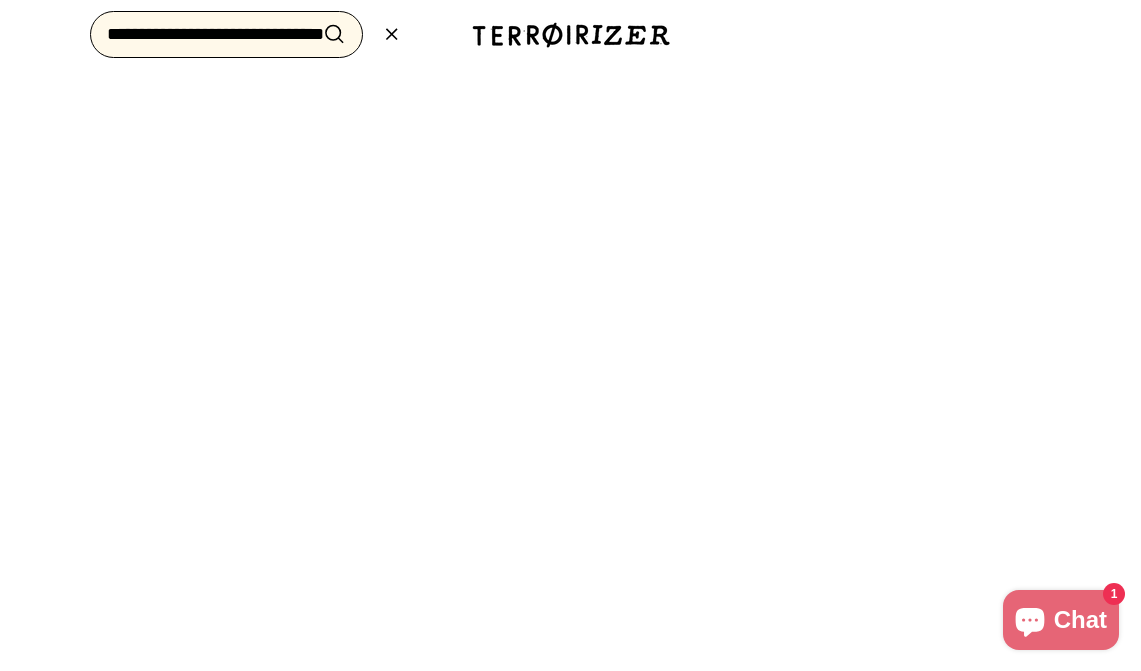 scroll, scrollTop: 0, scrollLeft: 114, axis: horizontal 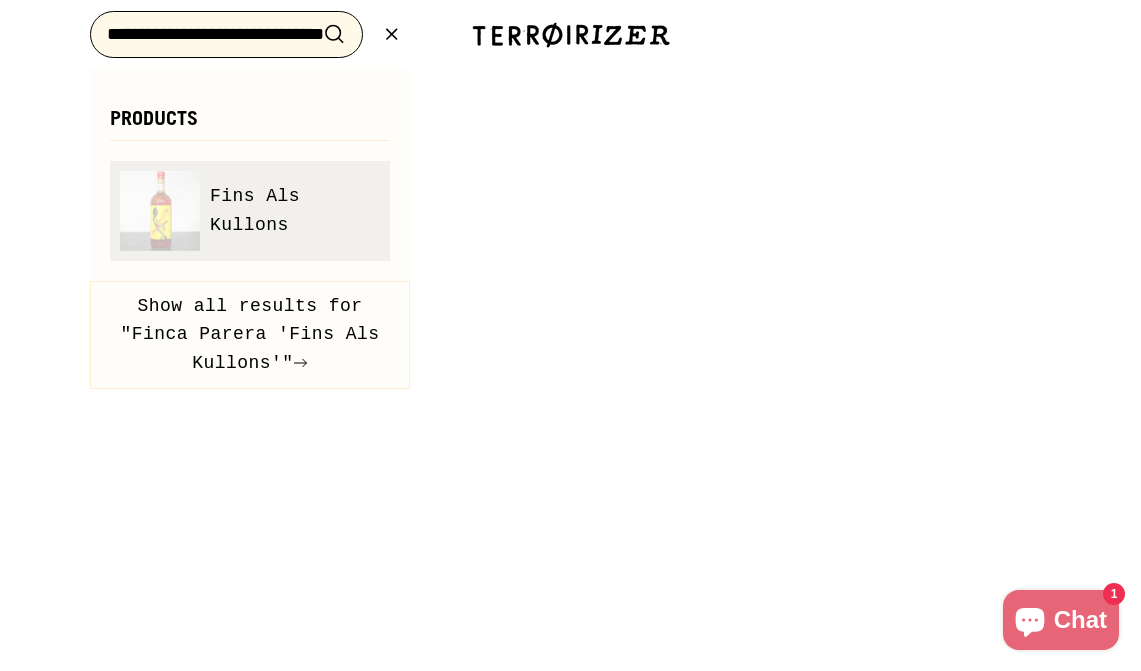 type on "**********" 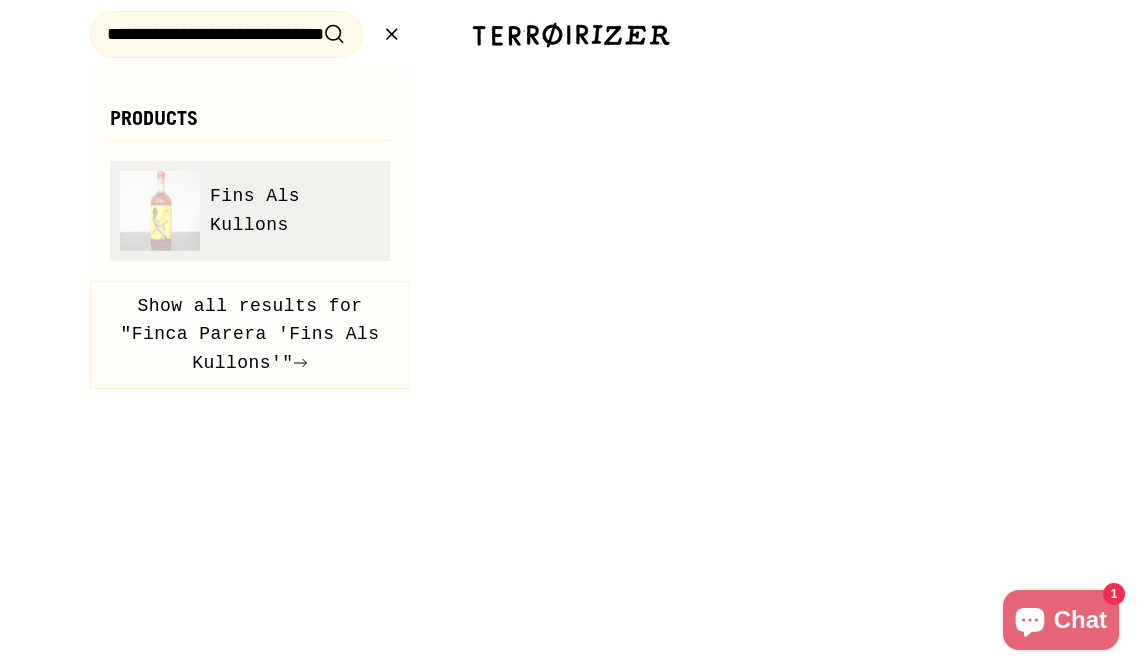 scroll, scrollTop: 0, scrollLeft: 0, axis: both 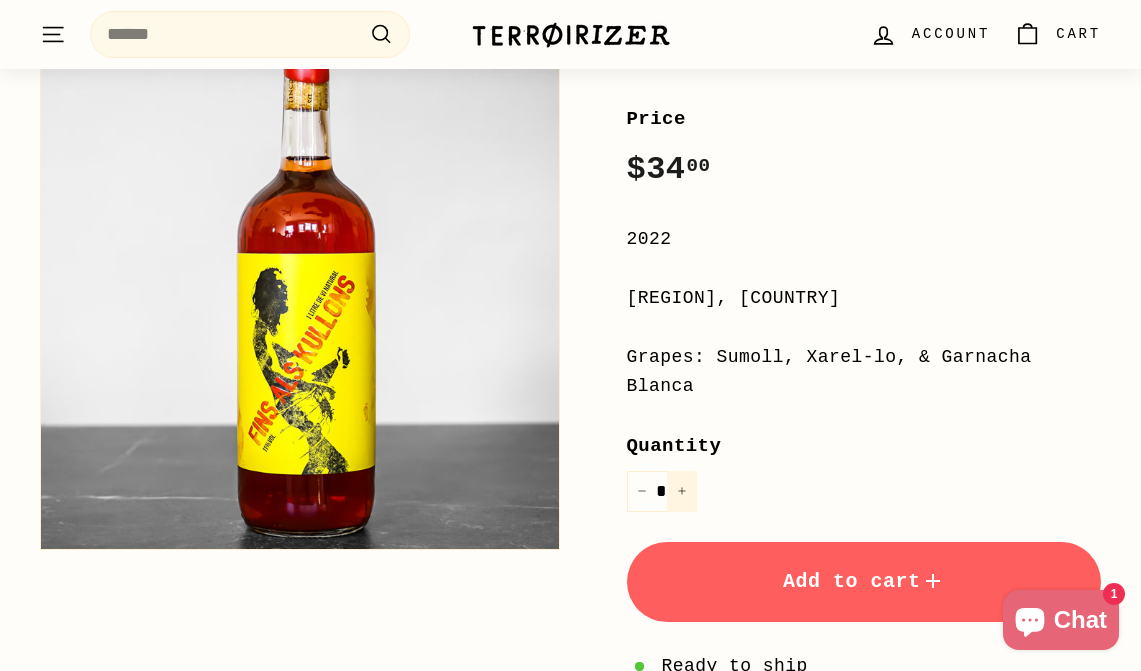 click on "+" at bounding box center (682, 491) 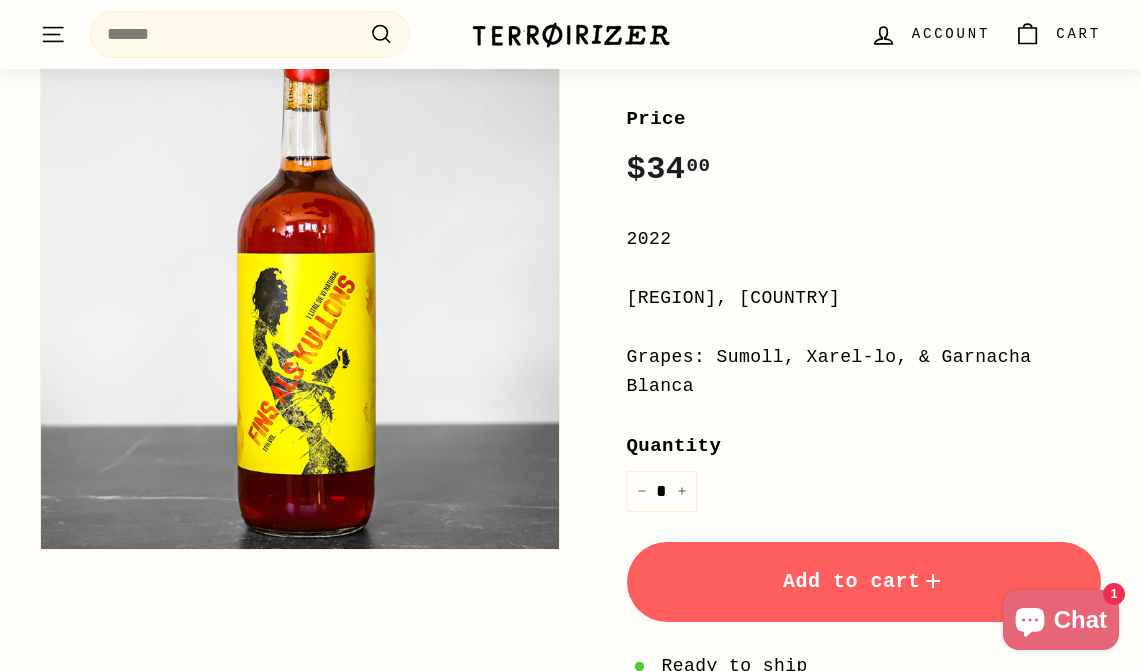 click on "Add to cart" at bounding box center [864, 582] 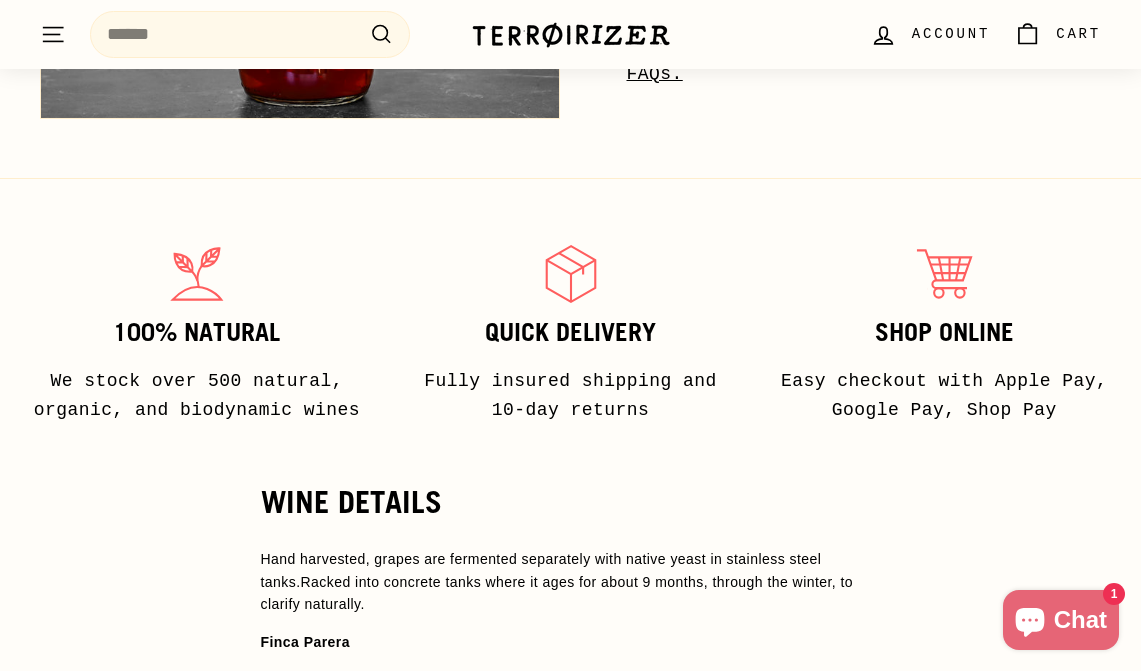 scroll, scrollTop: 1376, scrollLeft: 0, axis: vertical 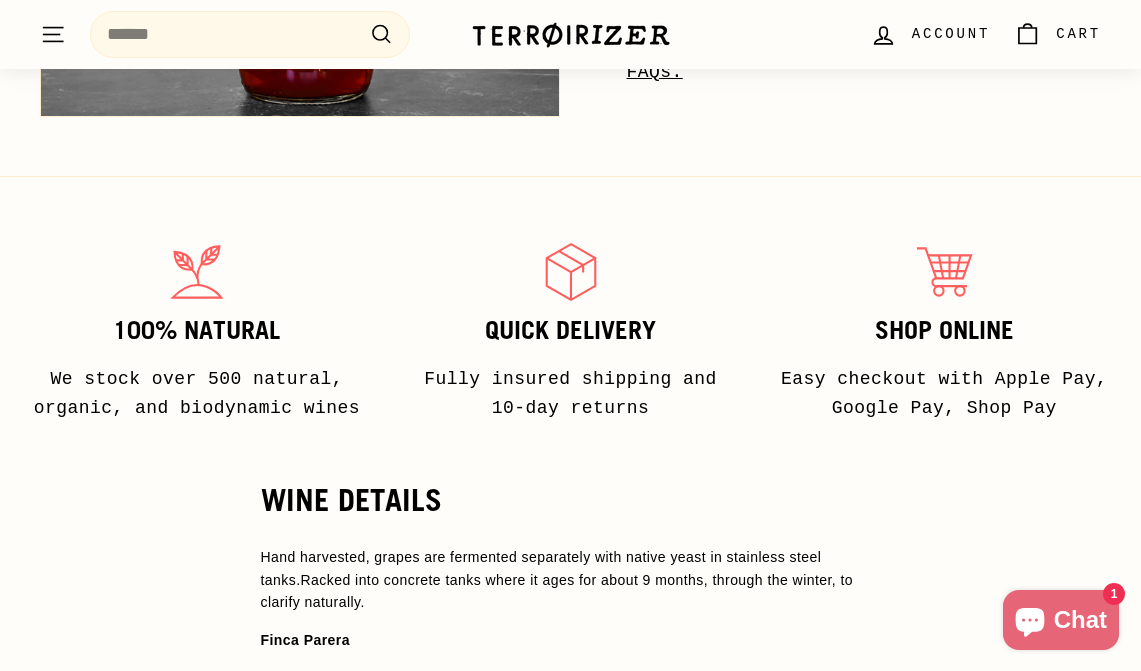 click on ". . .
Site navigation" at bounding box center (53, 34) 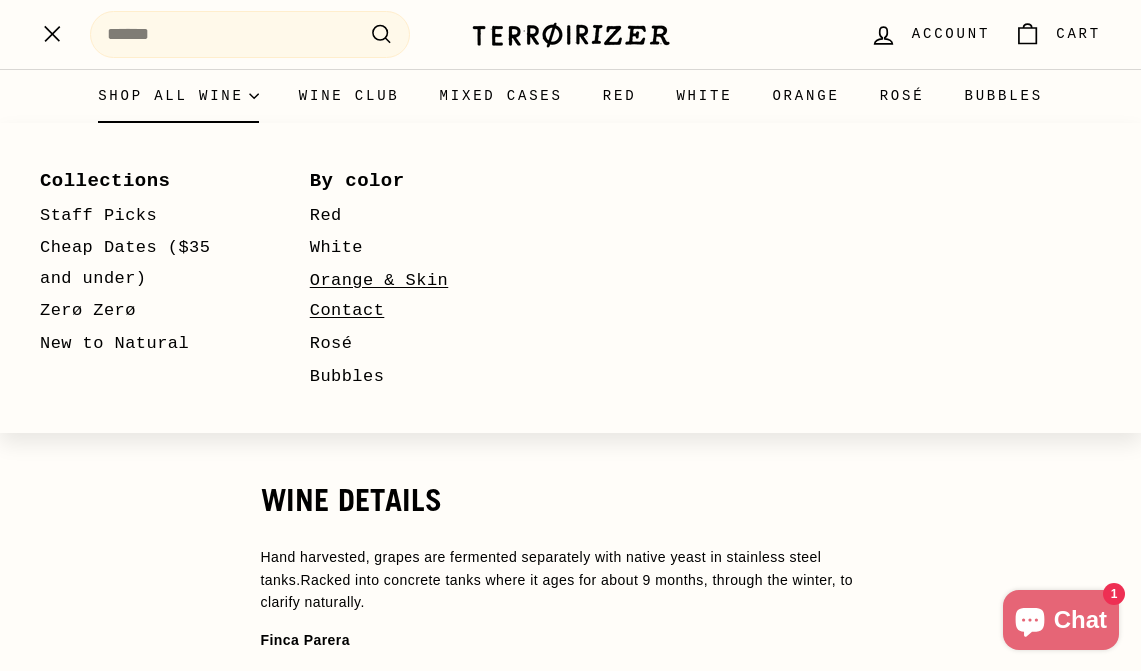 click on "Orange & Skin Contact" at bounding box center [416, 296] 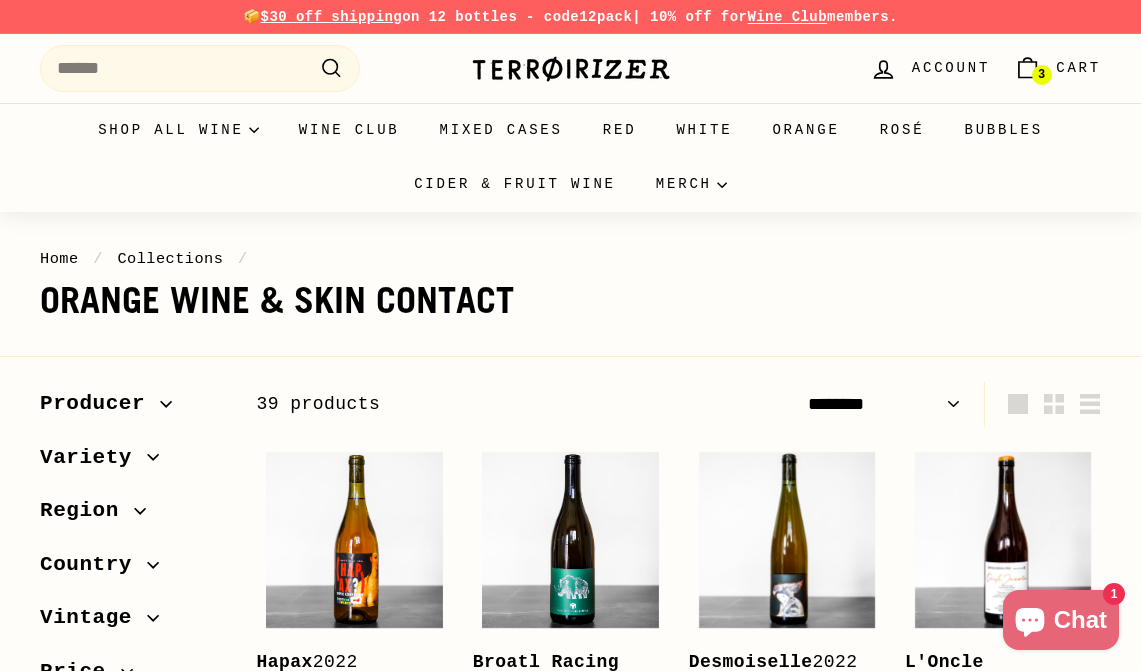 select on "******" 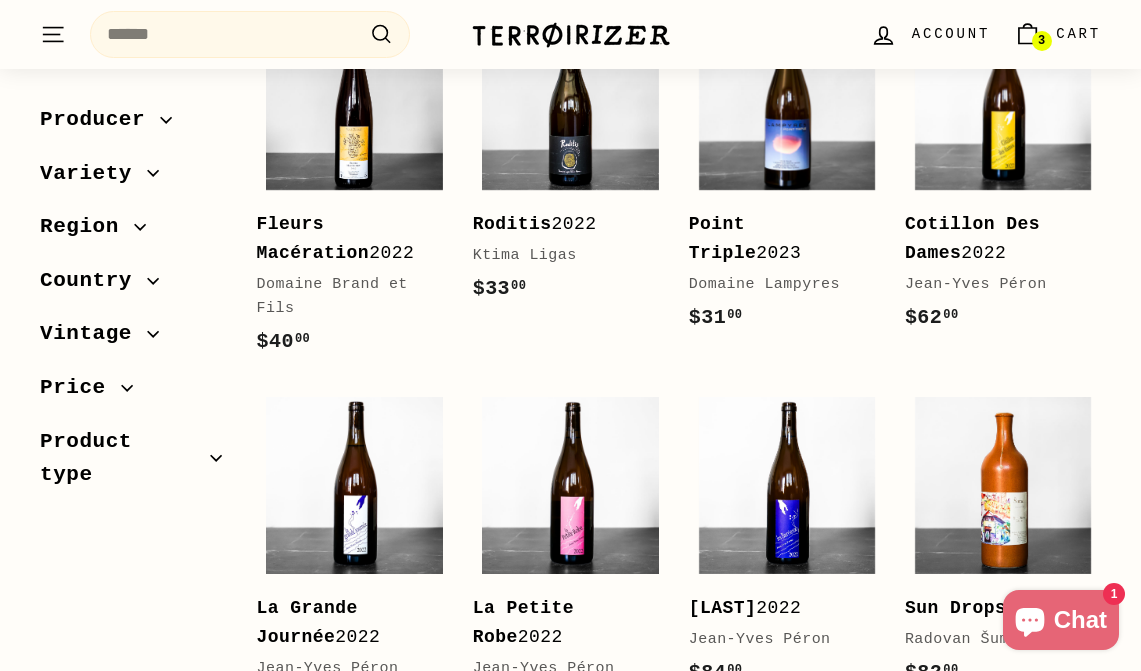 scroll, scrollTop: 824, scrollLeft: 0, axis: vertical 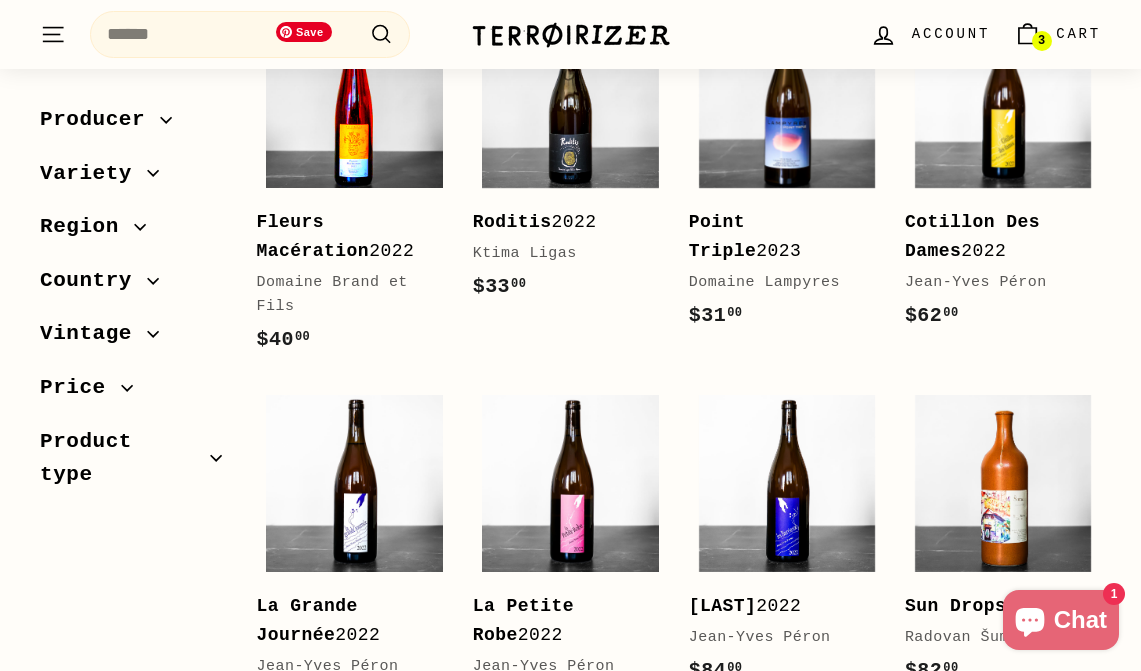 click at bounding box center [354, 100] 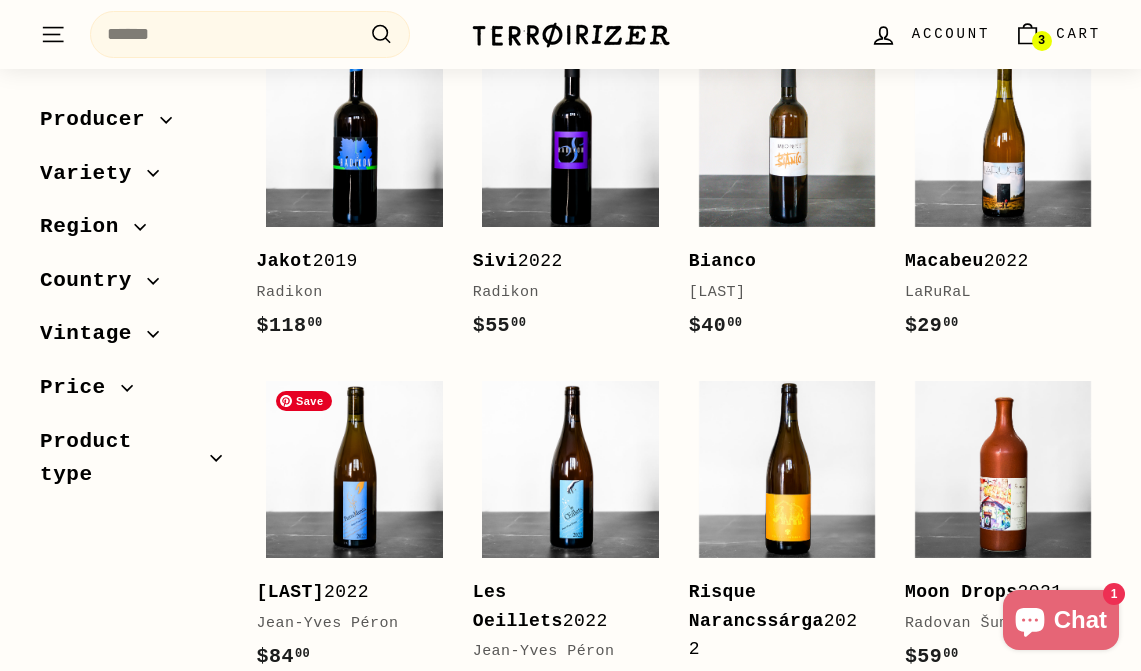 scroll, scrollTop: 2155, scrollLeft: 0, axis: vertical 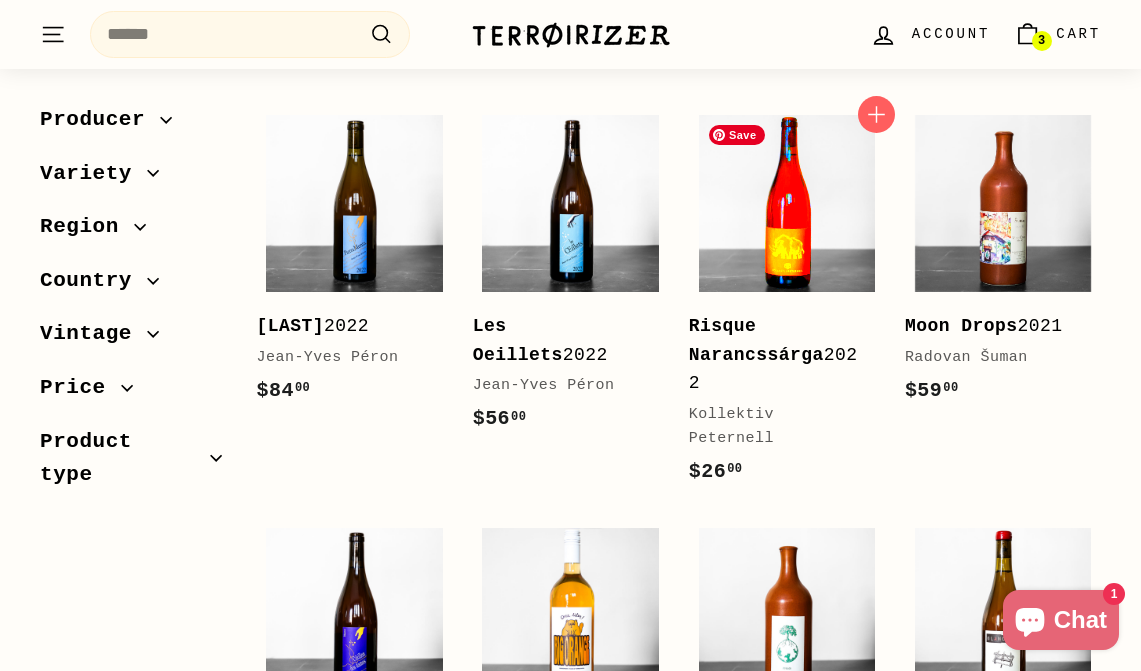 click at bounding box center (787, 203) 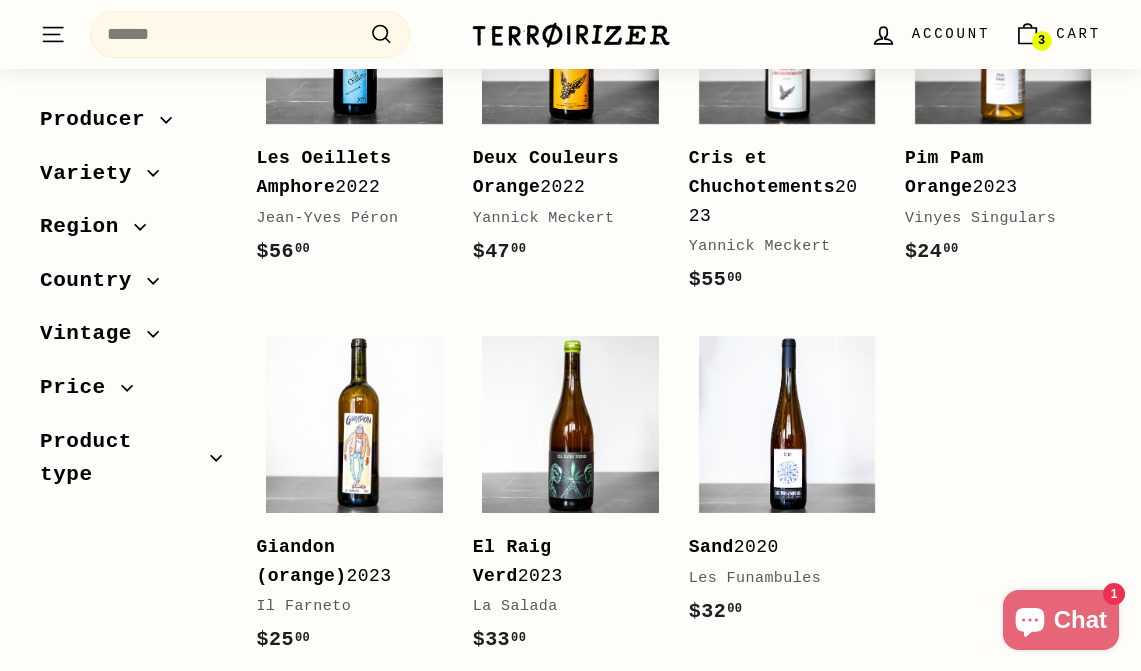 scroll, scrollTop: 3548, scrollLeft: 0, axis: vertical 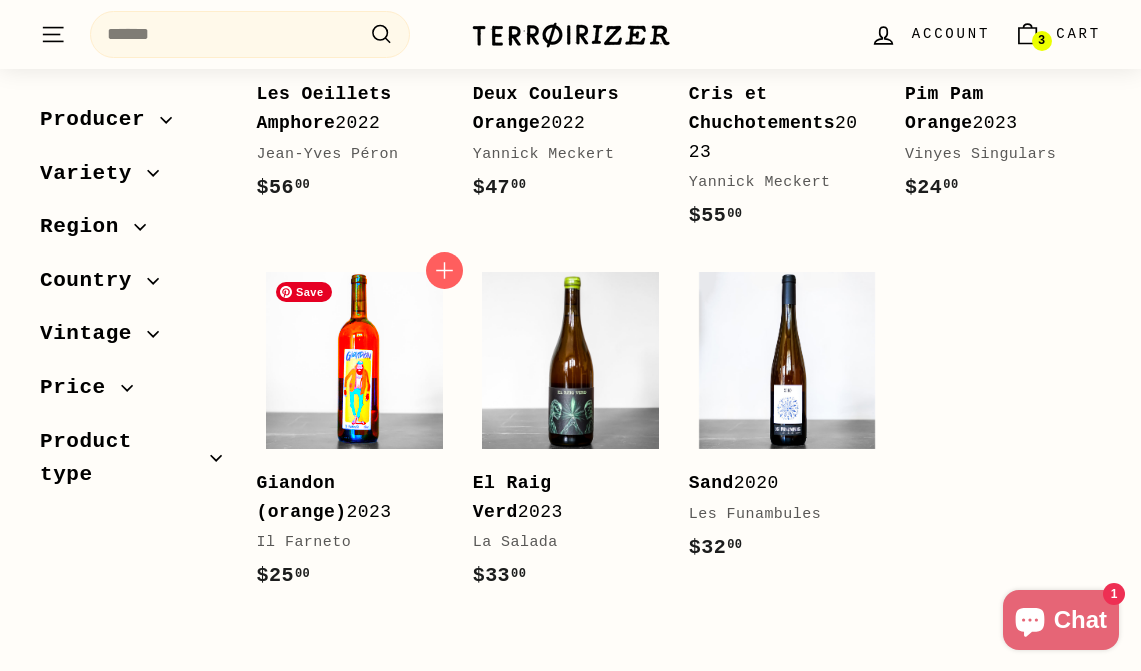 click at bounding box center (354, 360) 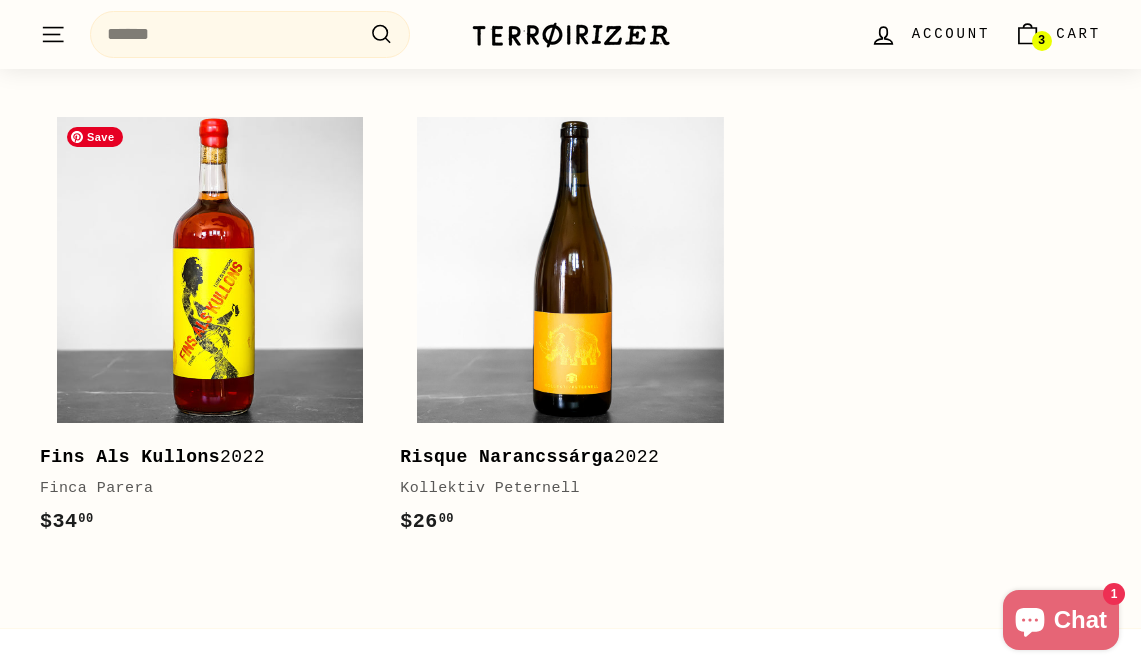 scroll, scrollTop: 4284, scrollLeft: 0, axis: vertical 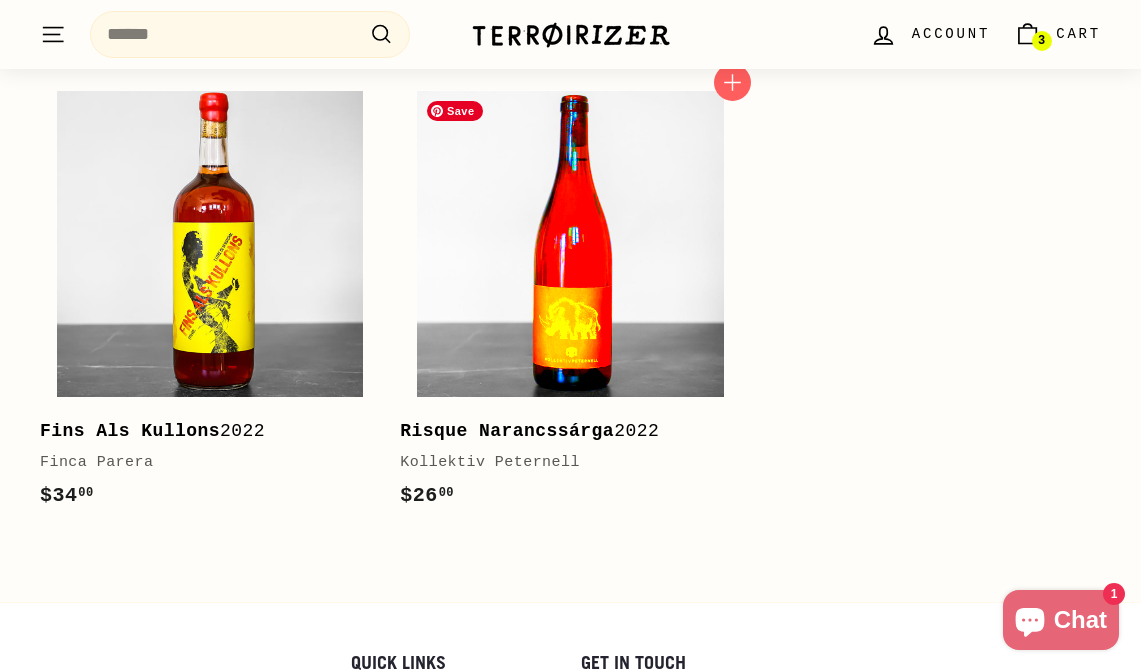 click at bounding box center [570, 244] 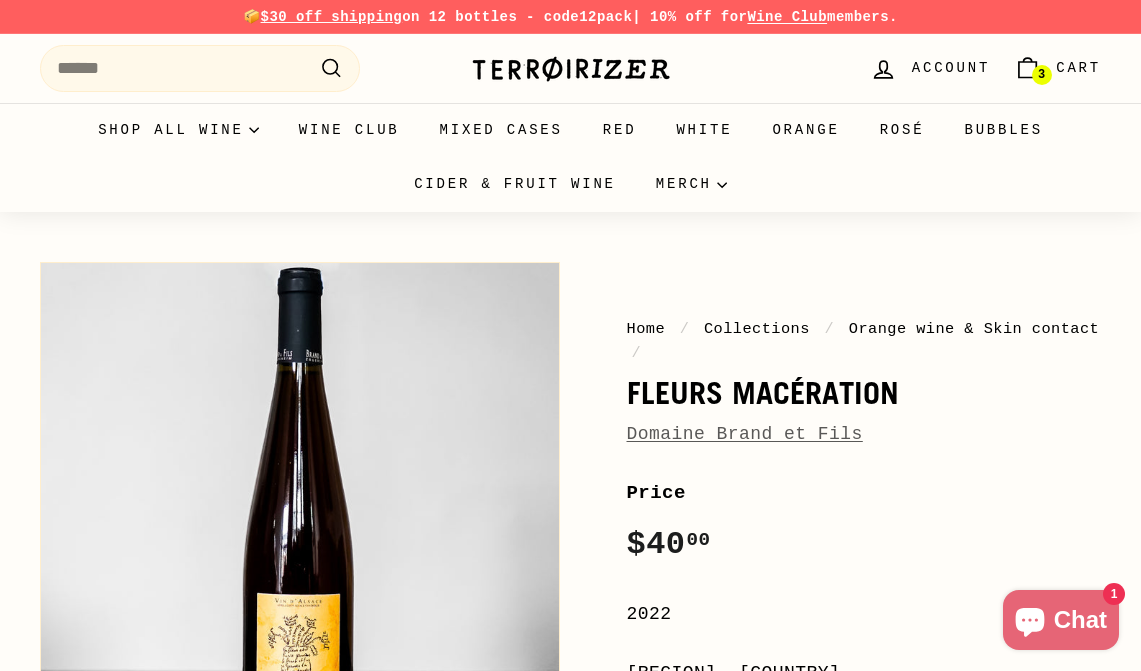 scroll, scrollTop: 0, scrollLeft: 0, axis: both 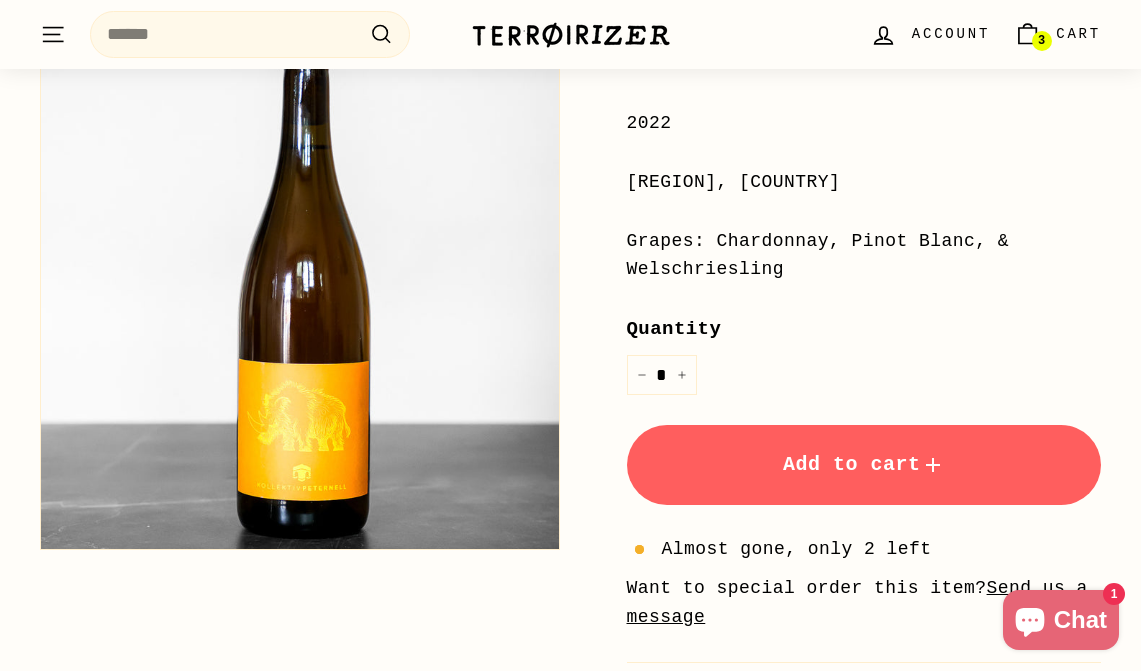 click on "Add to cart" at bounding box center (864, 465) 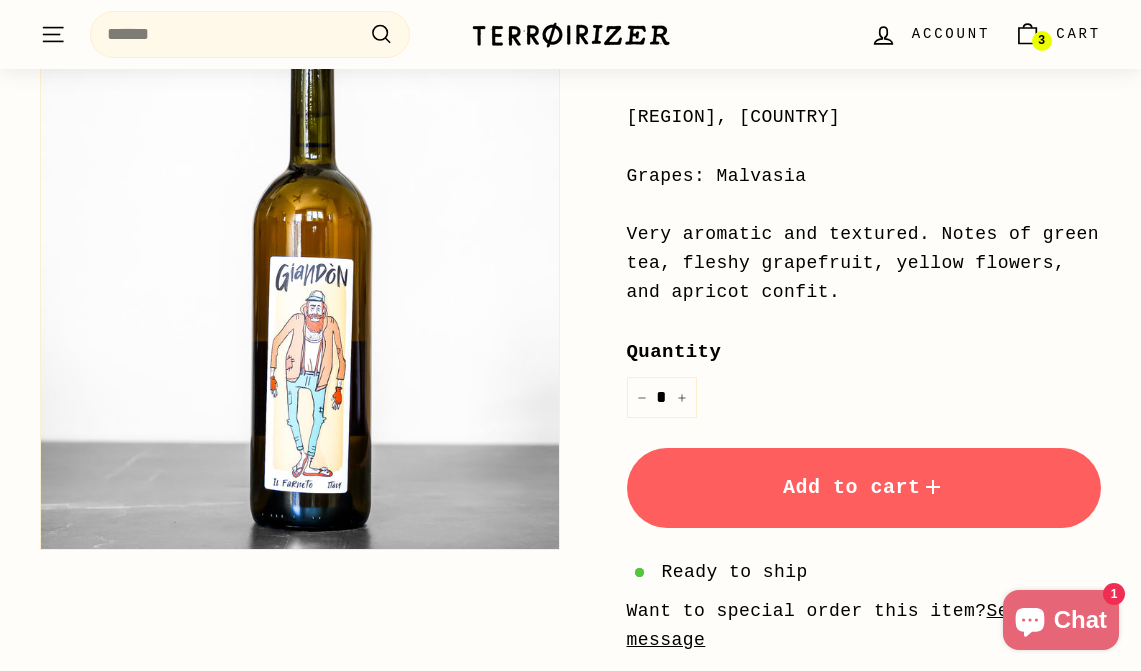 scroll, scrollTop: 517, scrollLeft: 0, axis: vertical 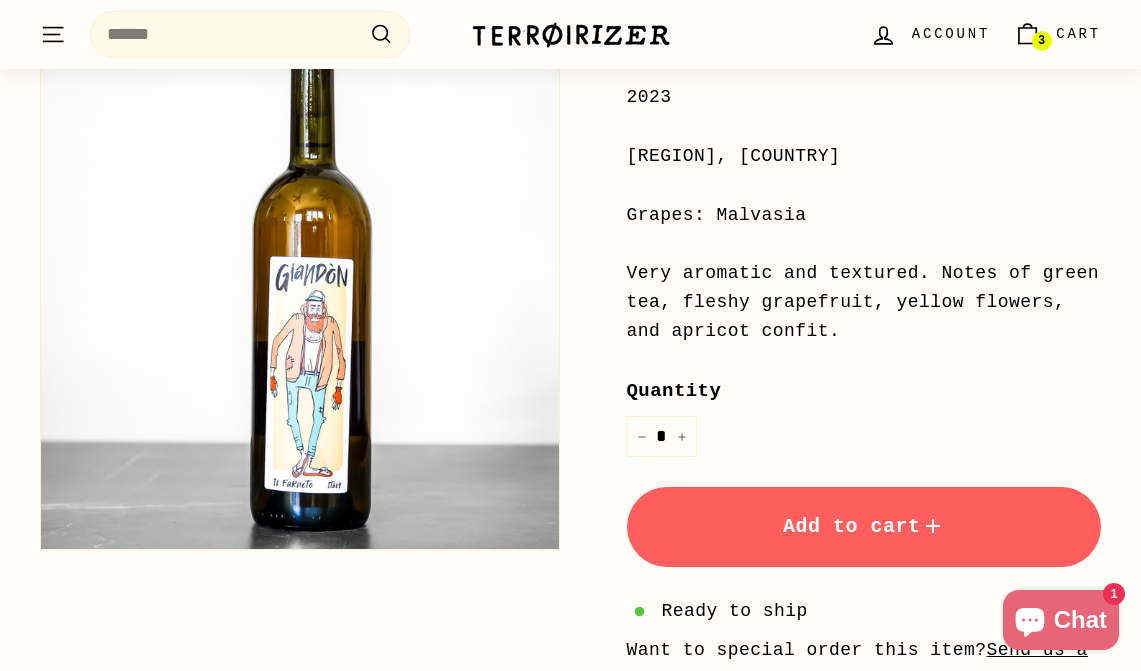 click on "Add to cart" at bounding box center (864, 527) 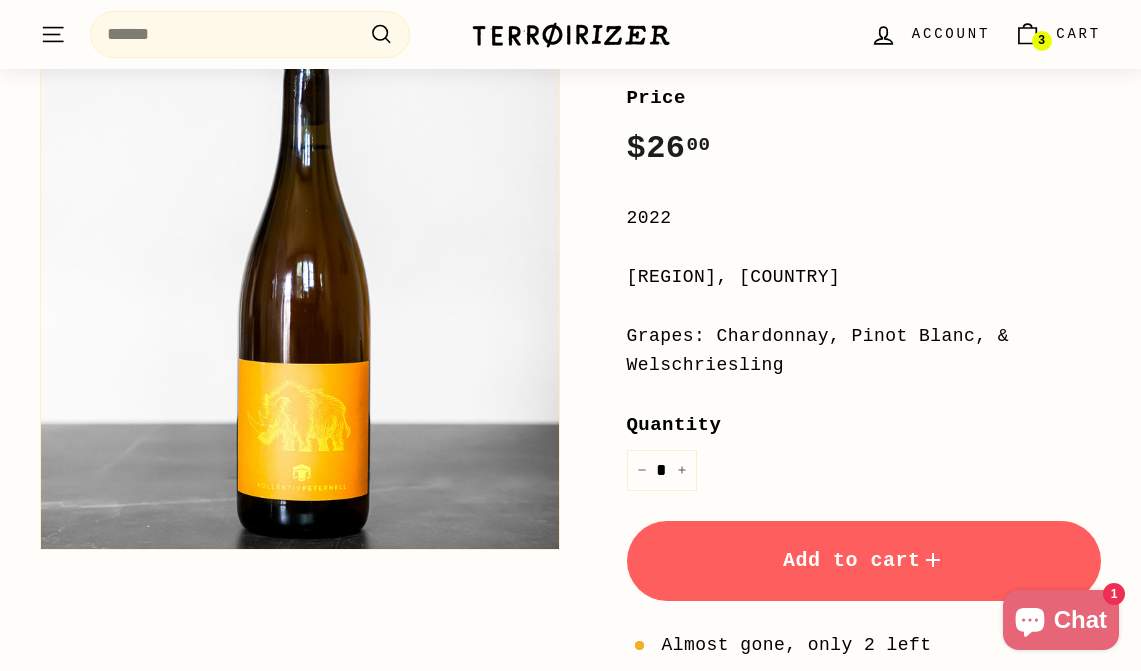 scroll, scrollTop: 0, scrollLeft: 0, axis: both 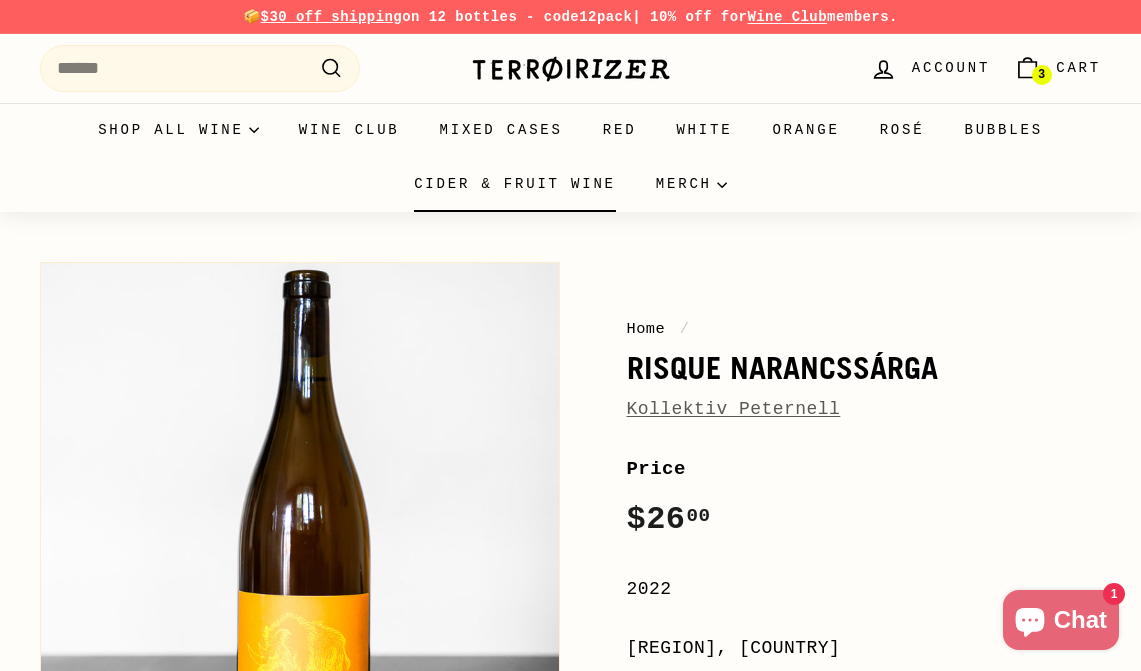 click on "Cider & Fruit Wine" at bounding box center [515, 184] 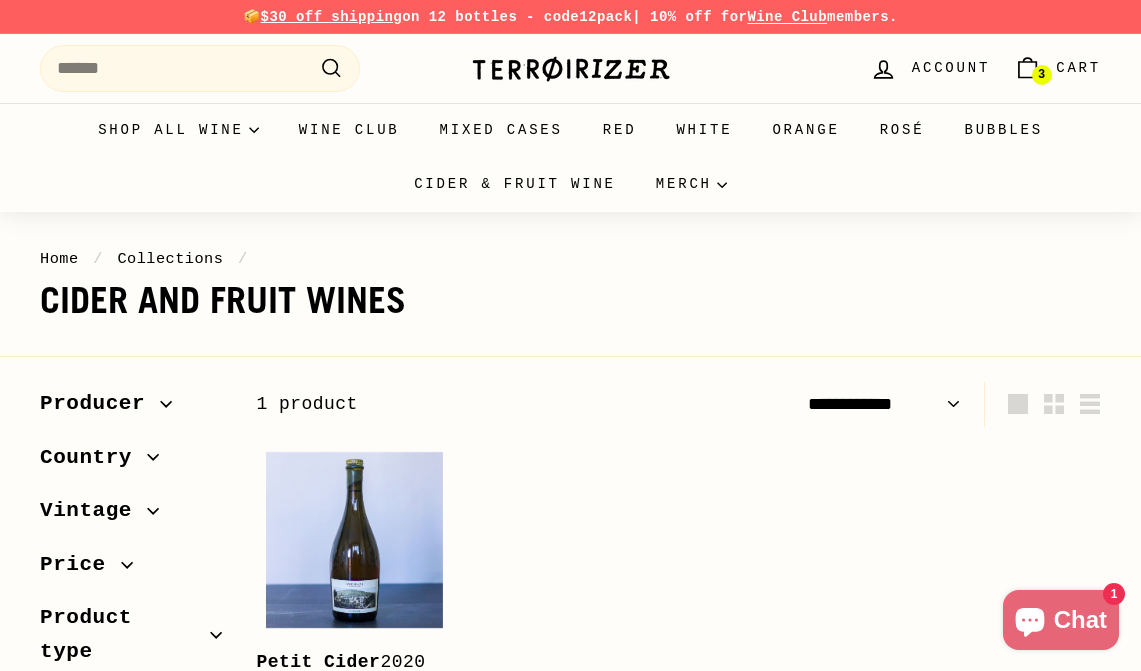 select on "**********" 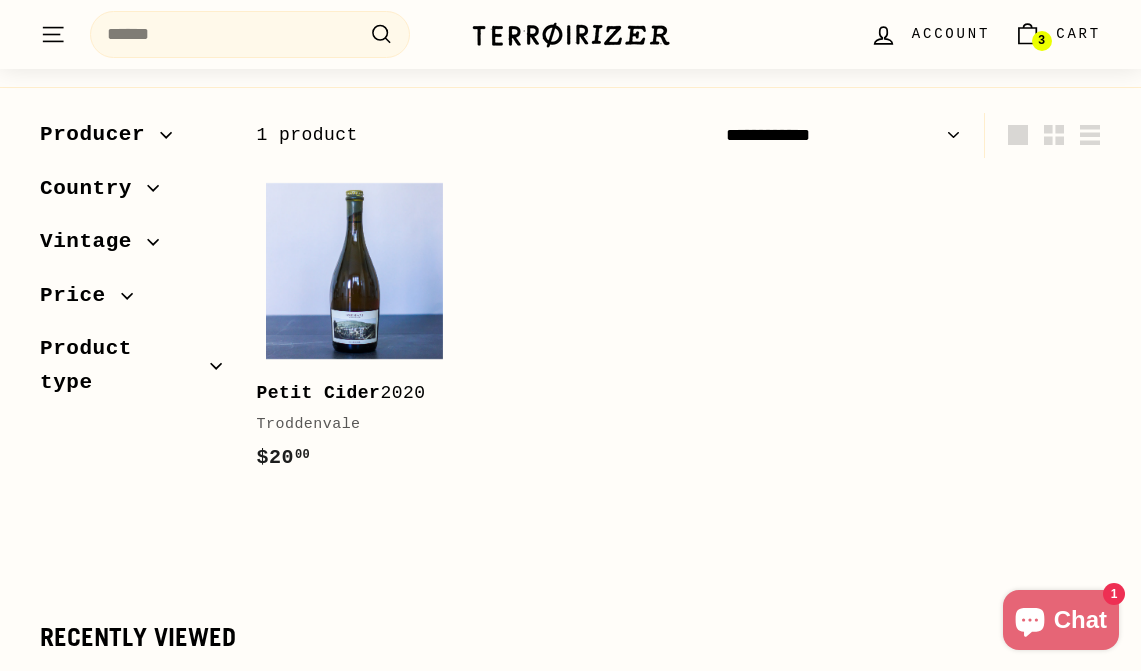 scroll, scrollTop: 0, scrollLeft: 0, axis: both 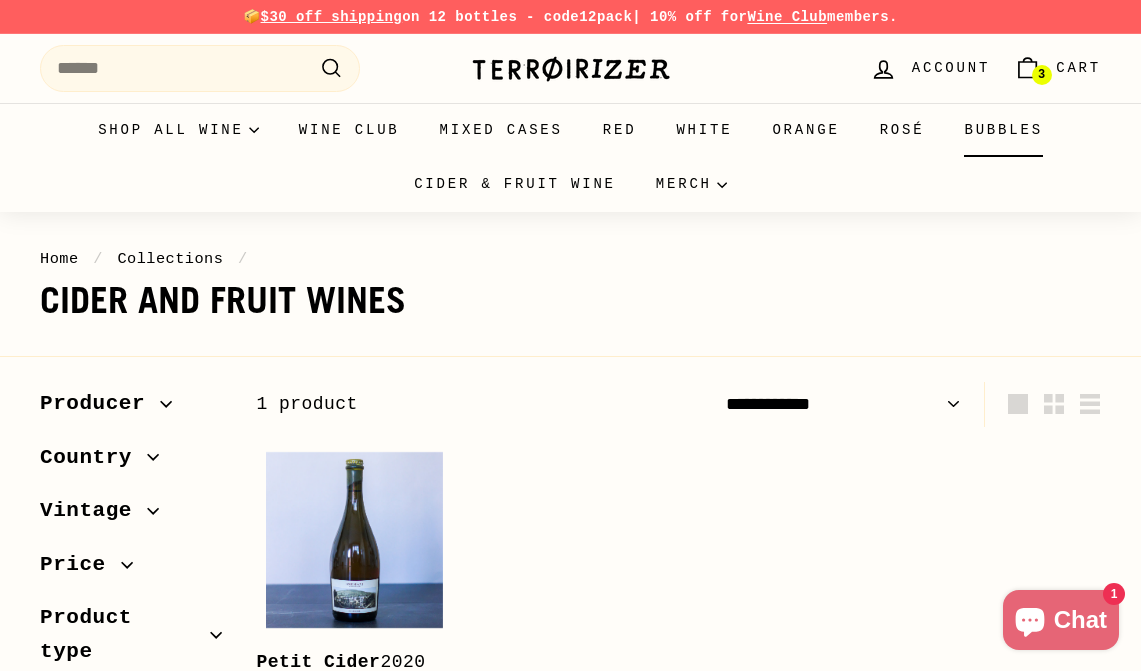 click on "Bubbles" at bounding box center (1003, 130) 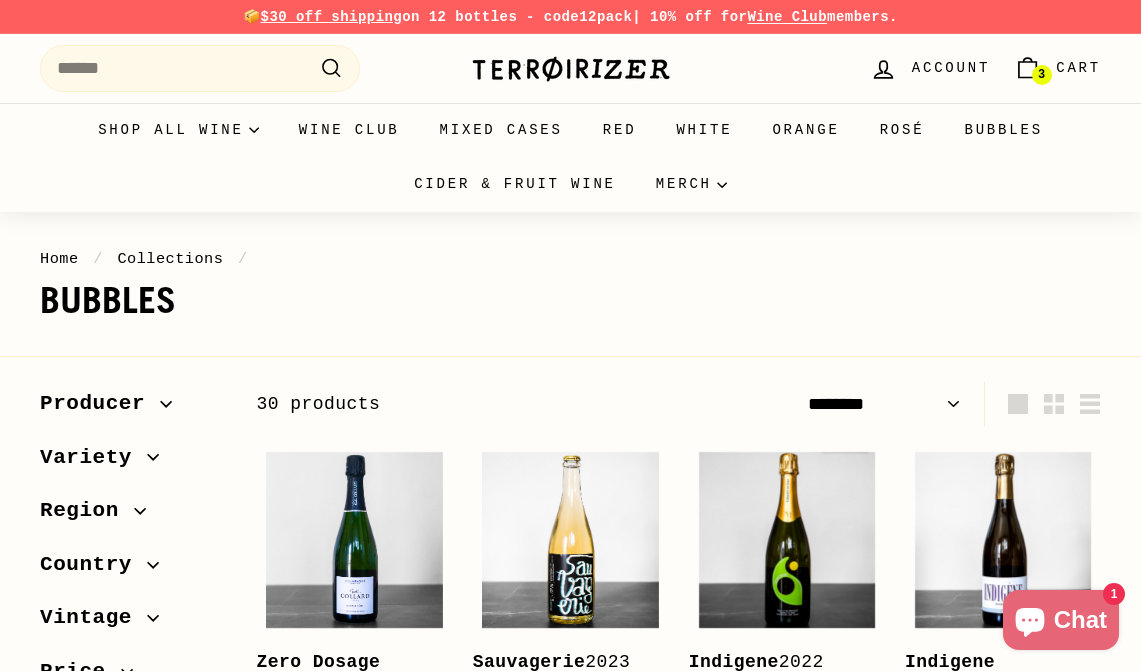 select on "******" 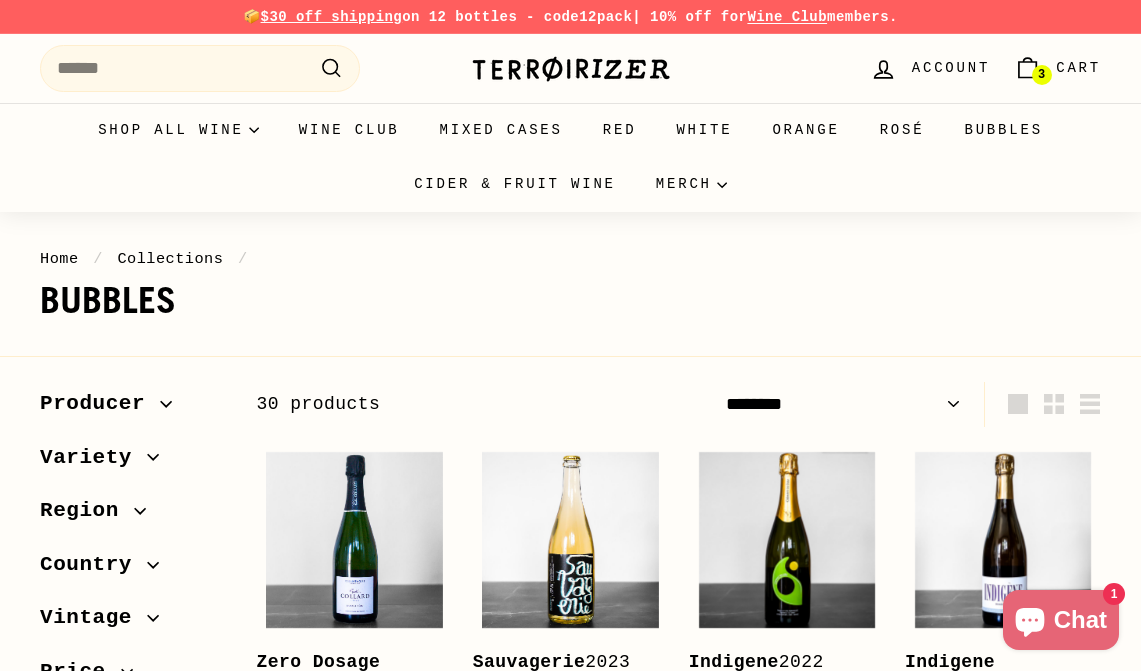 scroll, scrollTop: 0, scrollLeft: 0, axis: both 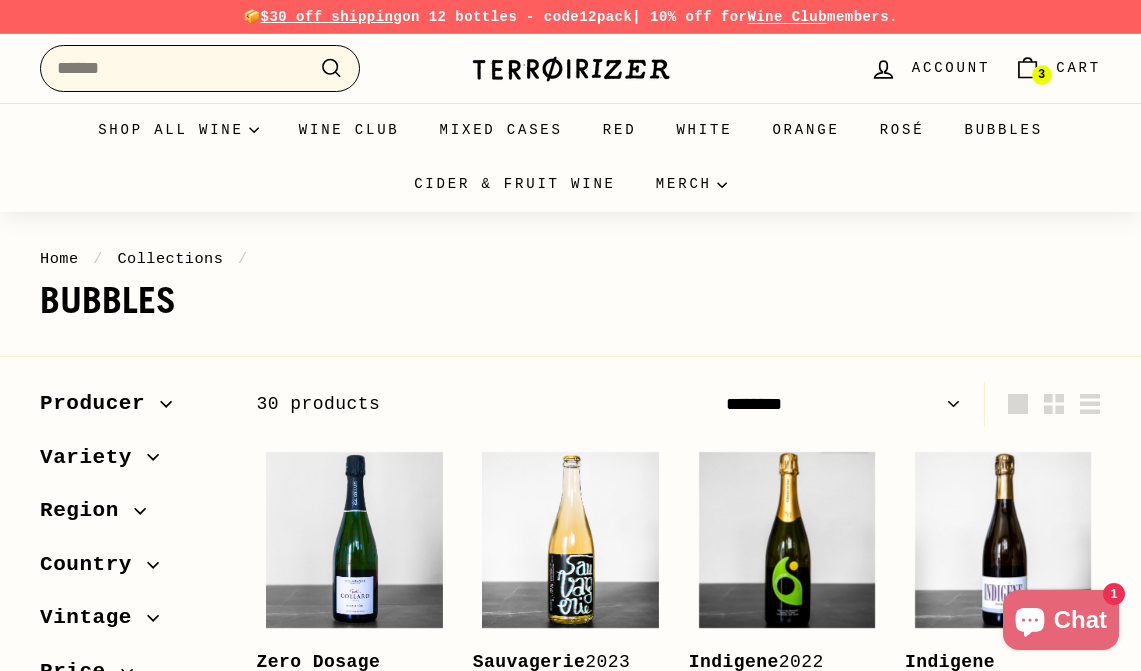 click on "Search" at bounding box center (200, 68) 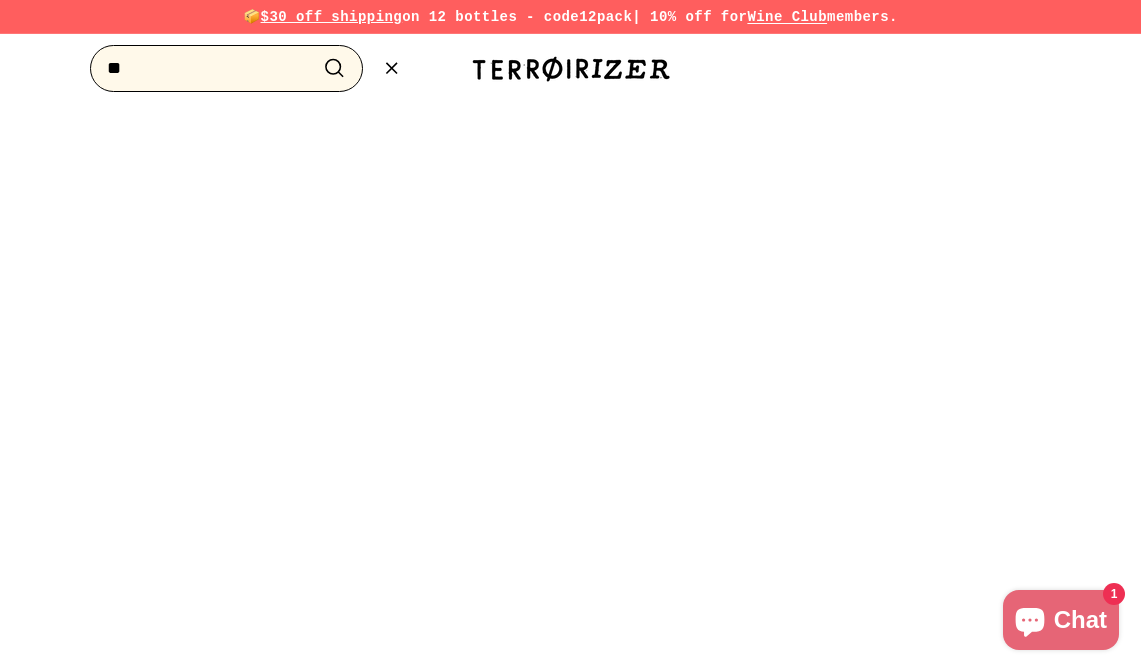 type on "*" 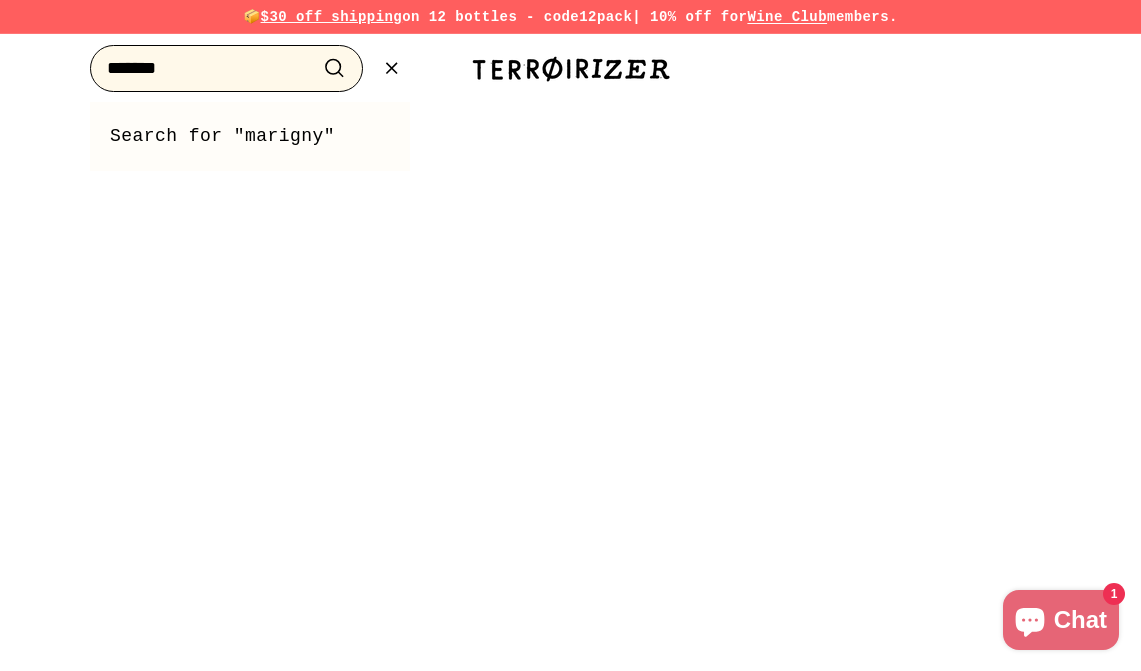 type on "*******" 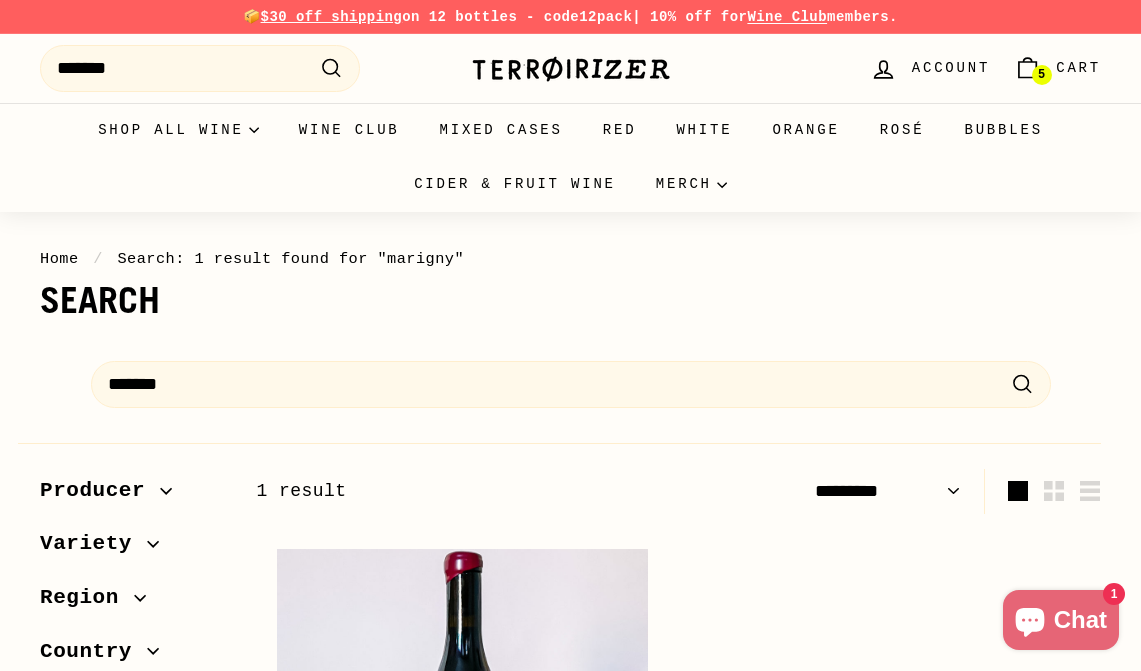select on "*********" 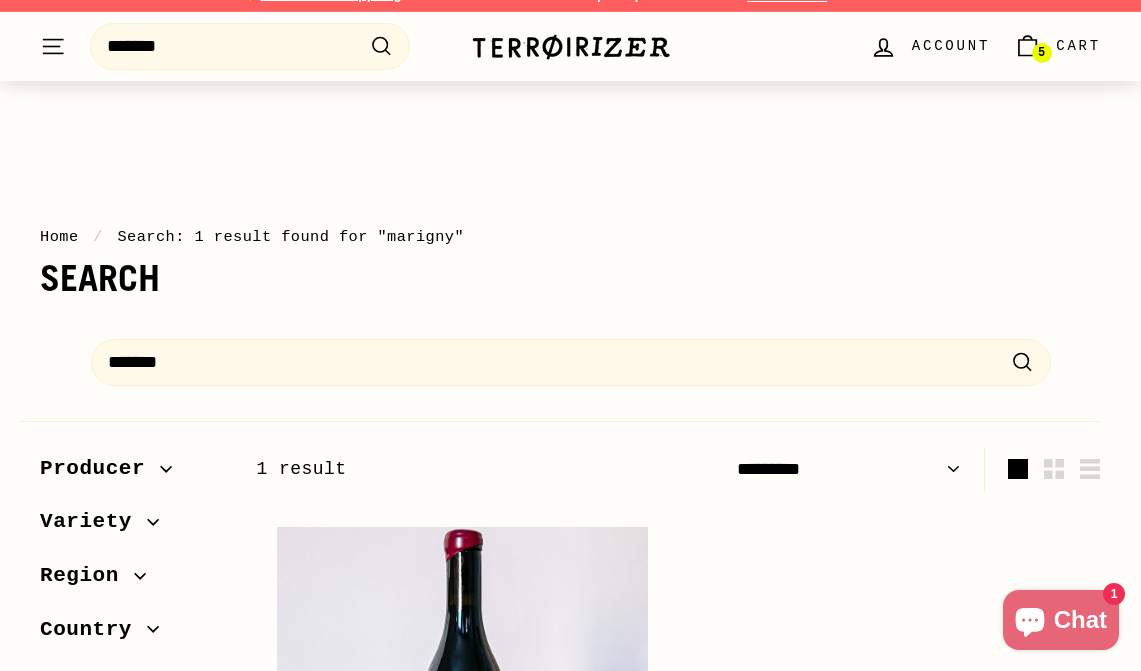 scroll, scrollTop: 0, scrollLeft: 0, axis: both 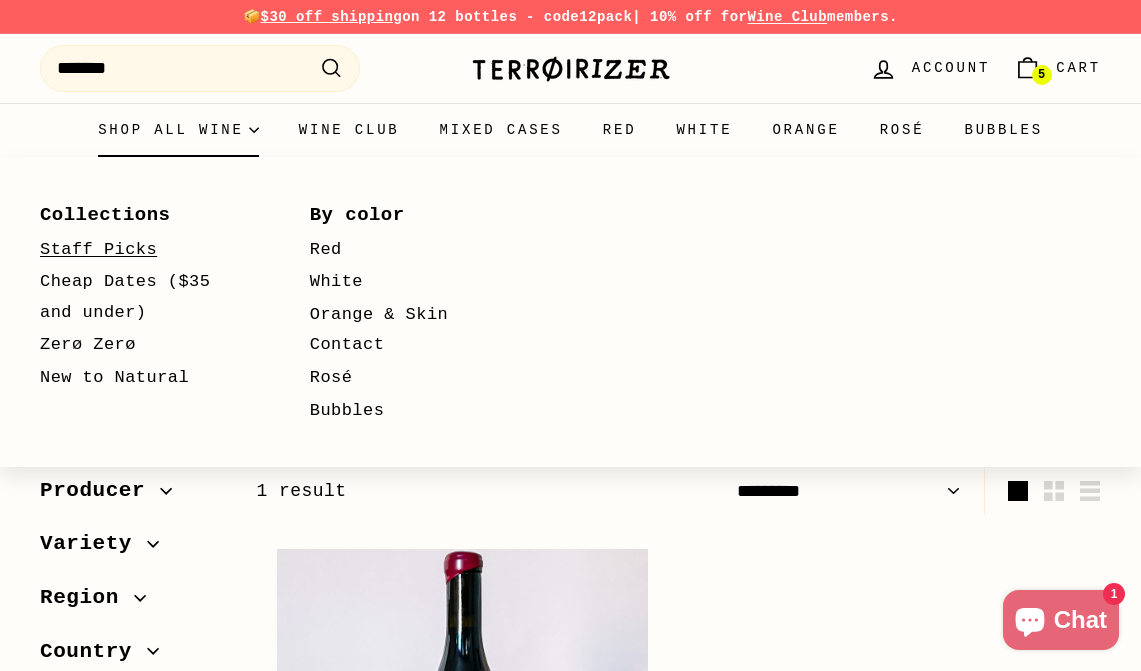 click on "Staff Picks" at bounding box center [146, 250] 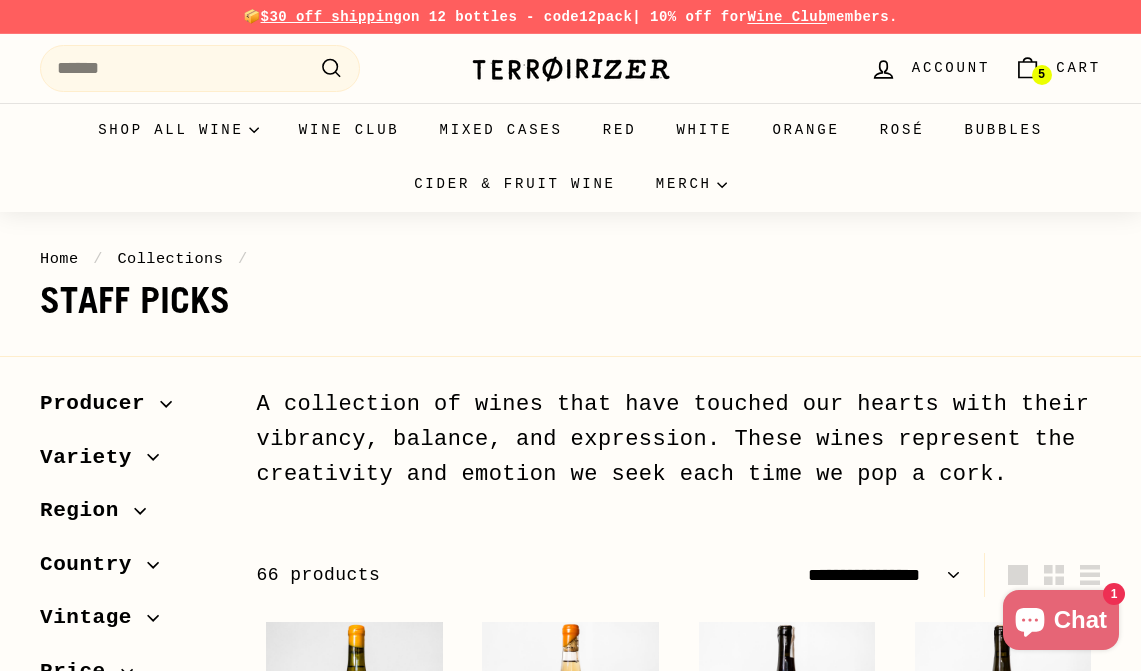 select on "**********" 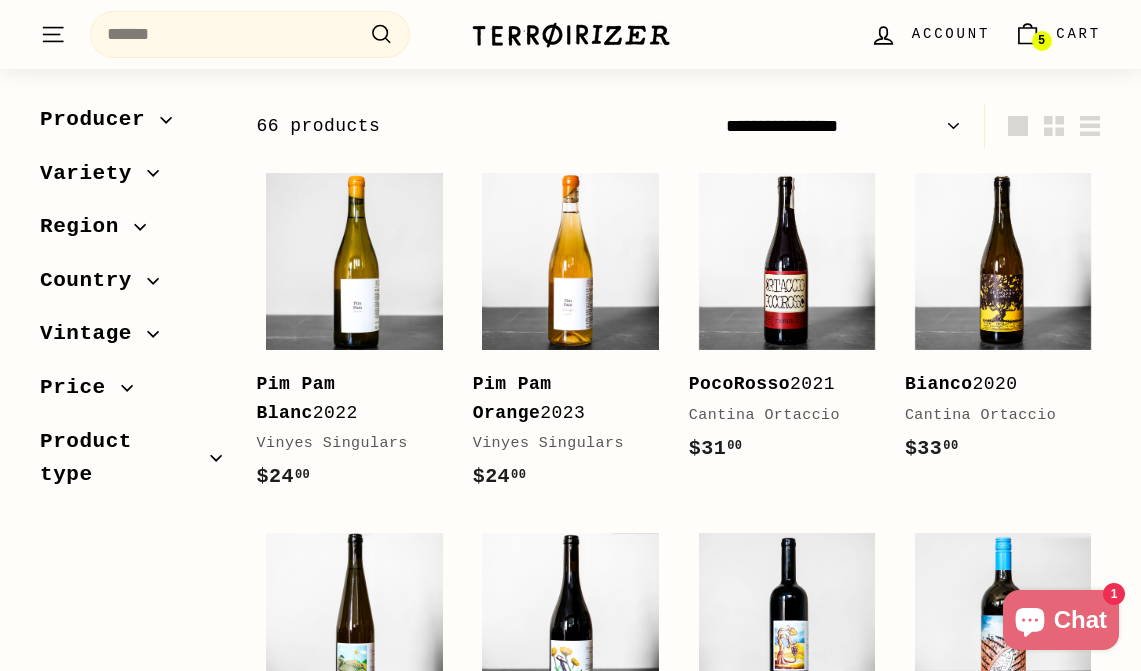 scroll, scrollTop: 448, scrollLeft: 0, axis: vertical 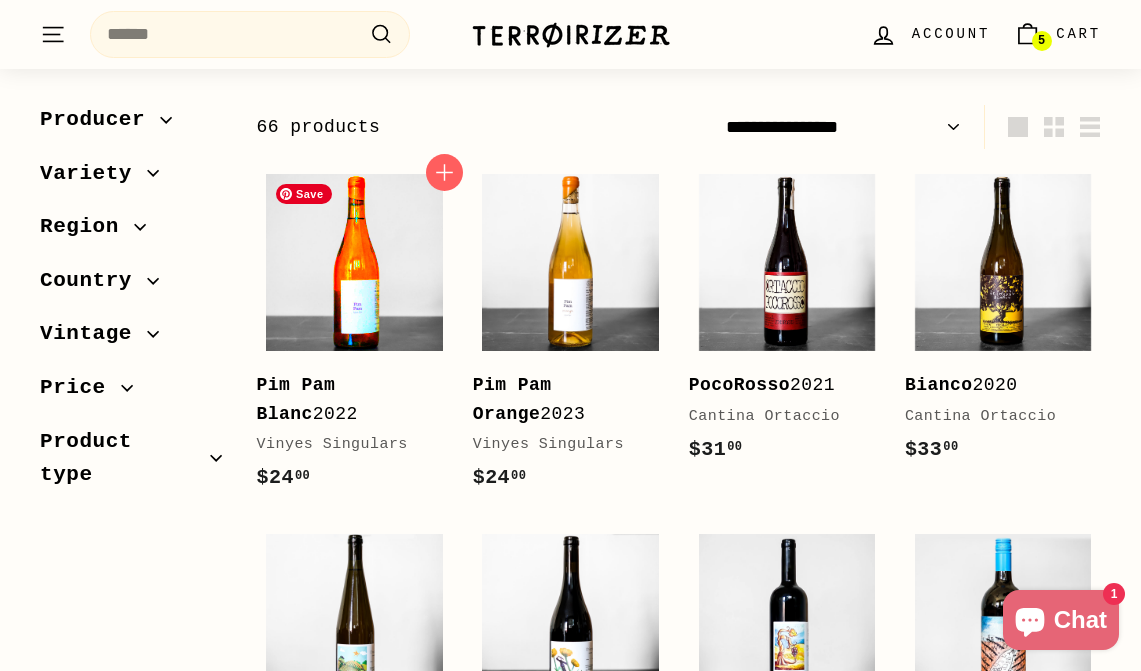 click at bounding box center [354, 262] 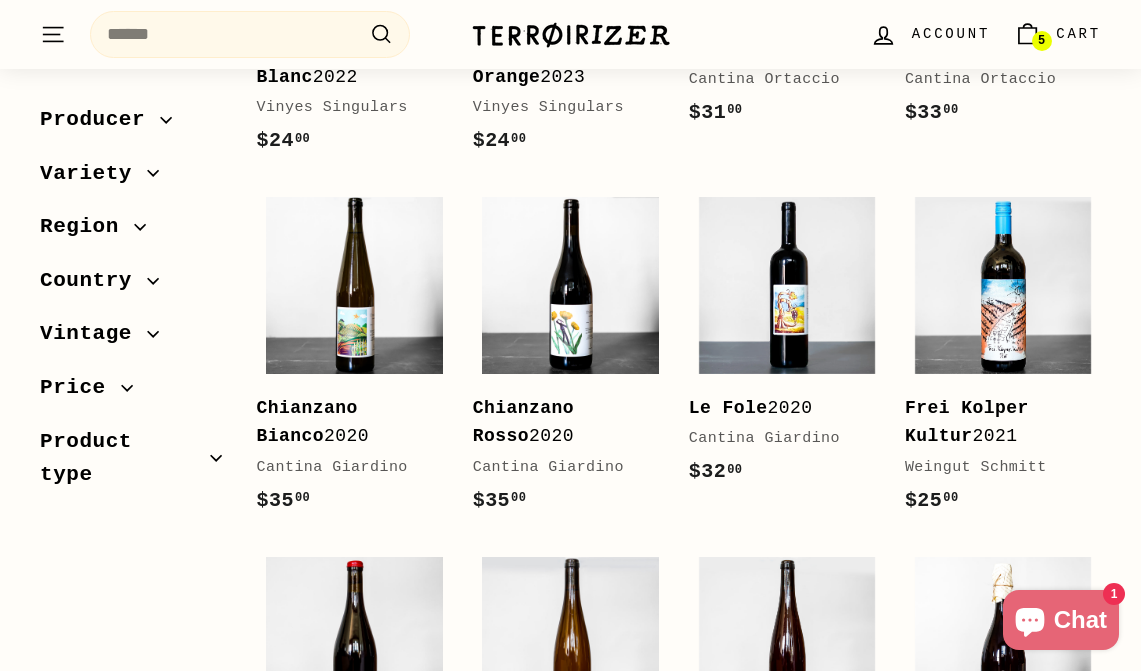 scroll, scrollTop: 0, scrollLeft: 0, axis: both 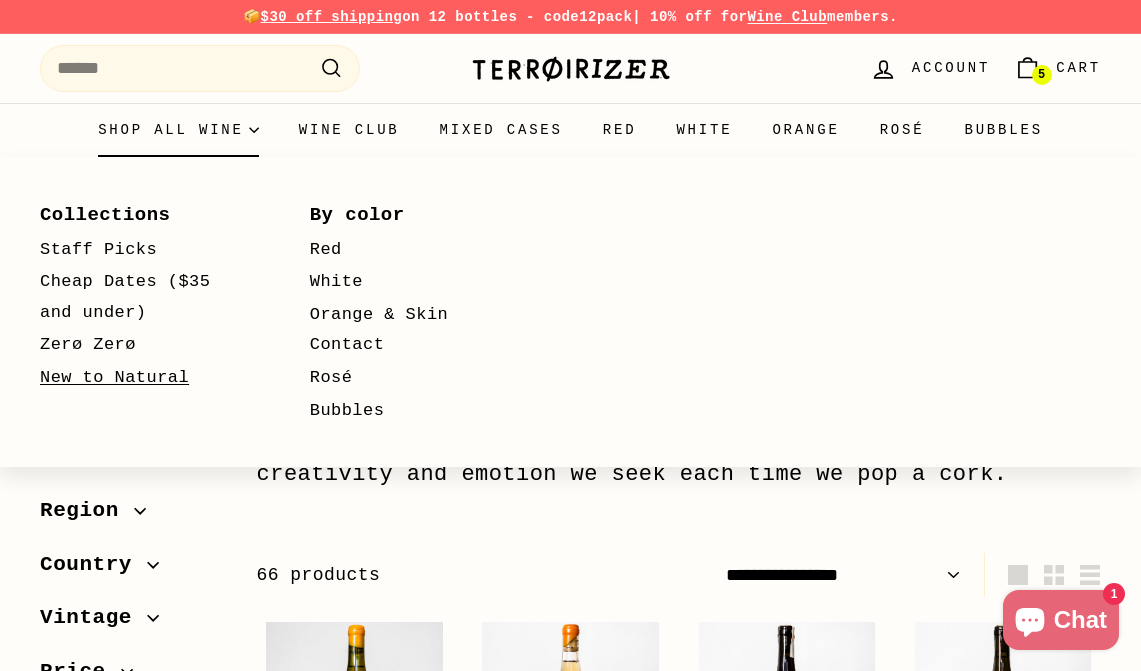 click on "New to Natural" at bounding box center (146, 378) 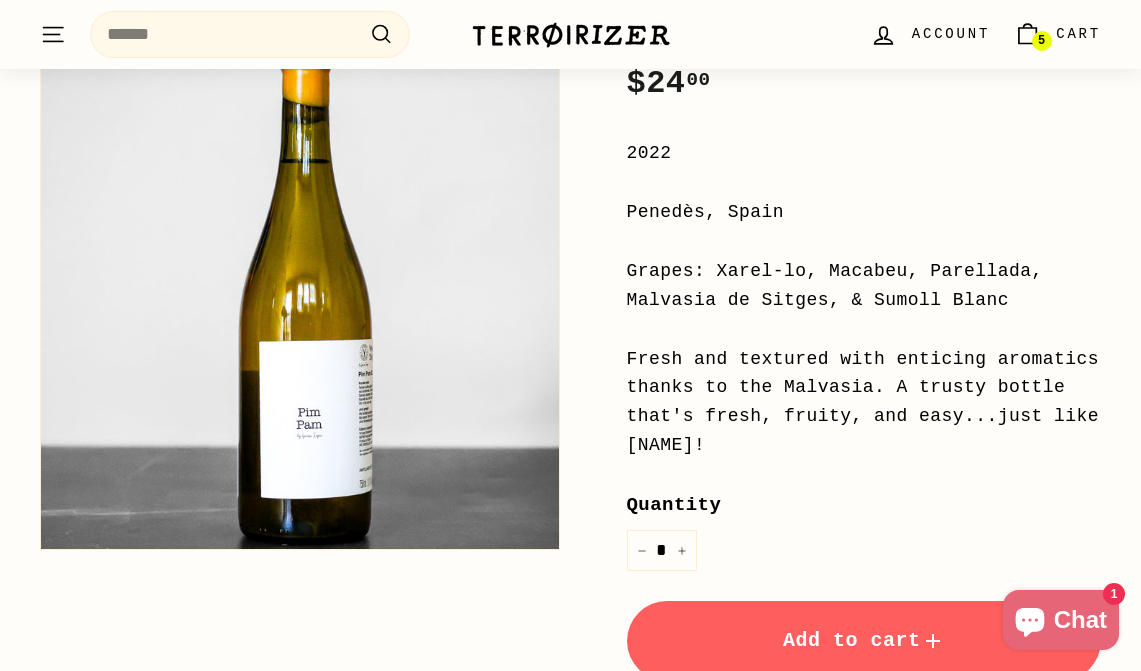 scroll, scrollTop: 442, scrollLeft: 0, axis: vertical 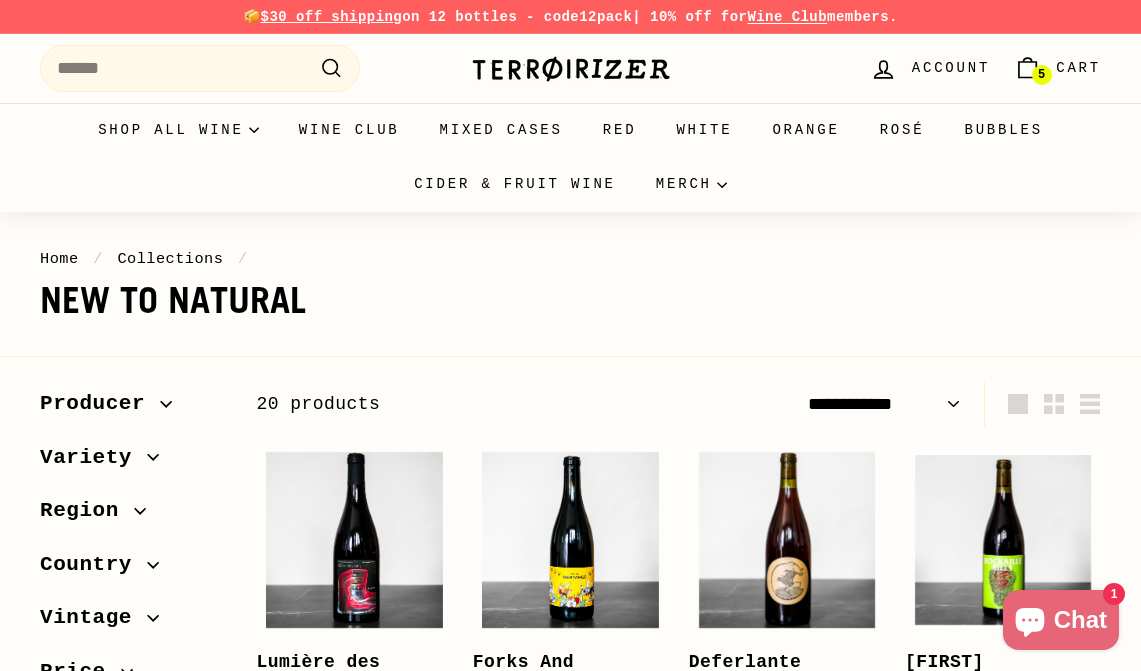 select on "**********" 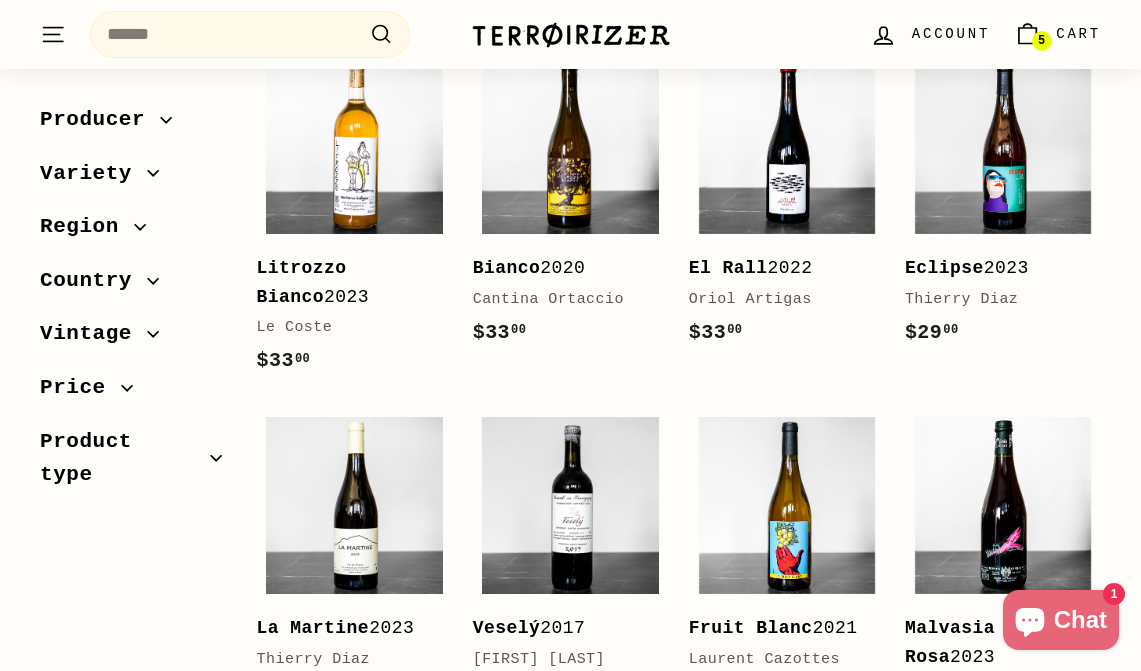 scroll, scrollTop: 3321, scrollLeft: 0, axis: vertical 